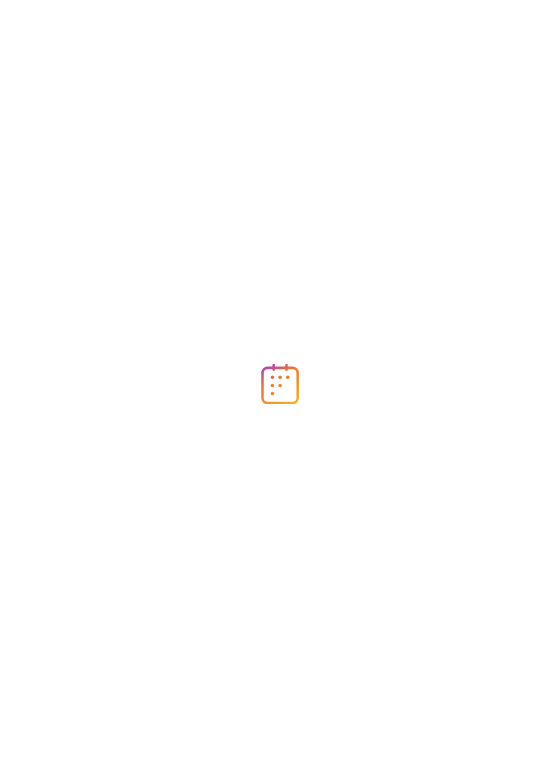 scroll, scrollTop: 0, scrollLeft: 0, axis: both 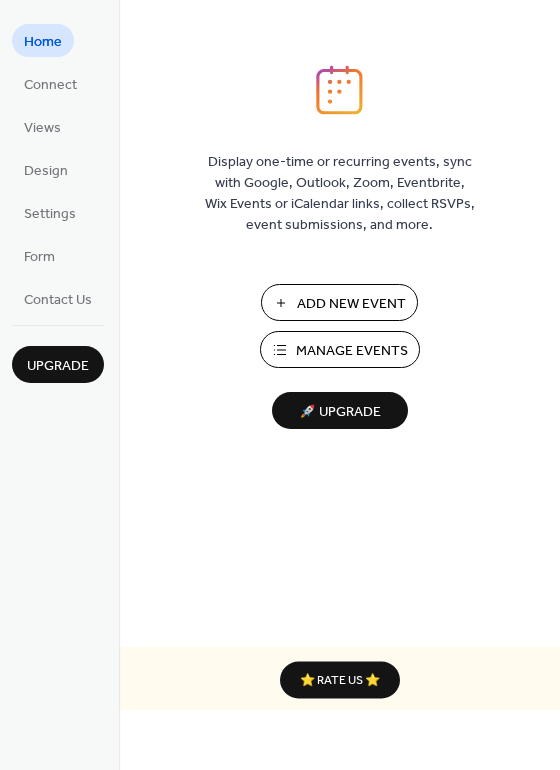 click on "Add New Event" at bounding box center (351, 304) 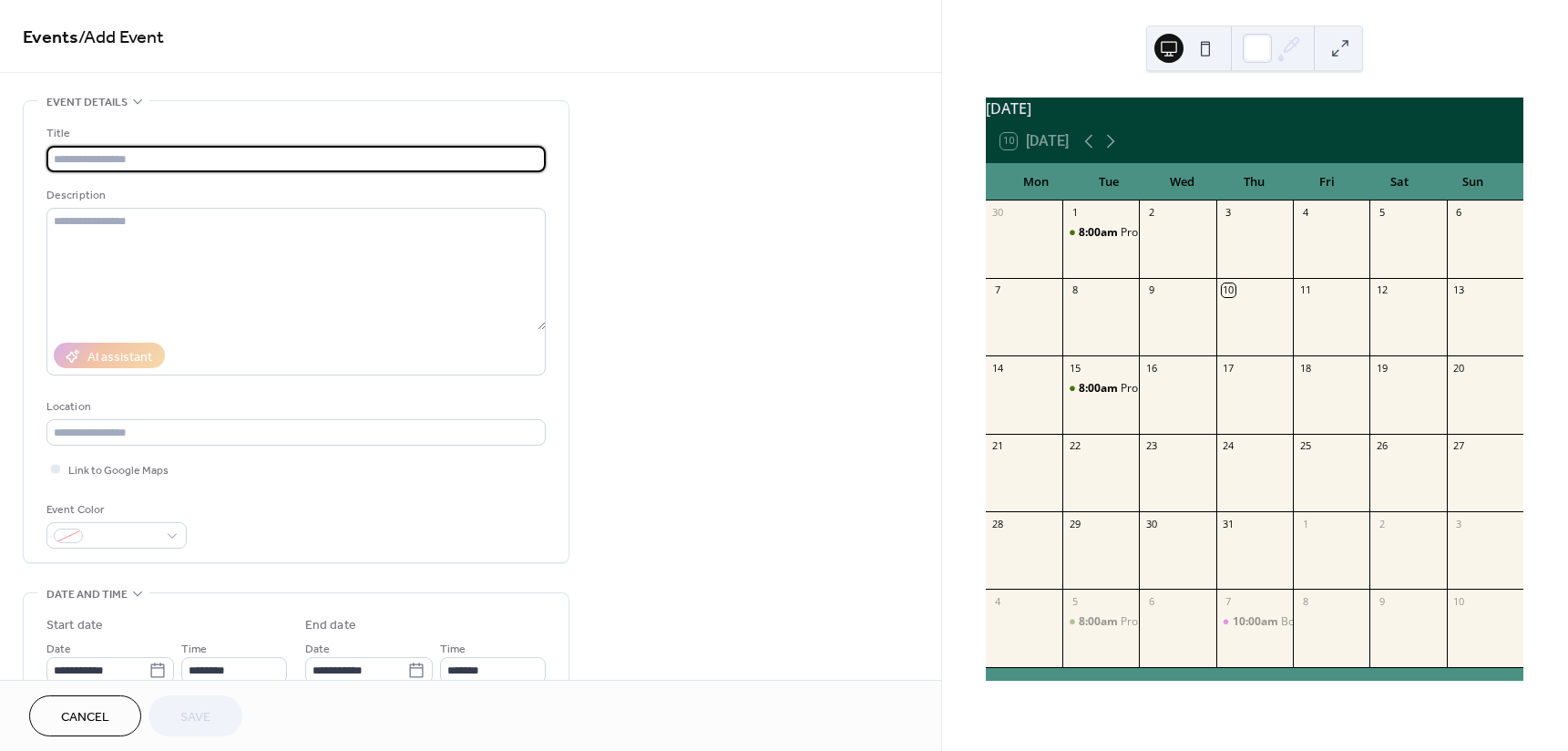 scroll, scrollTop: 0, scrollLeft: 0, axis: both 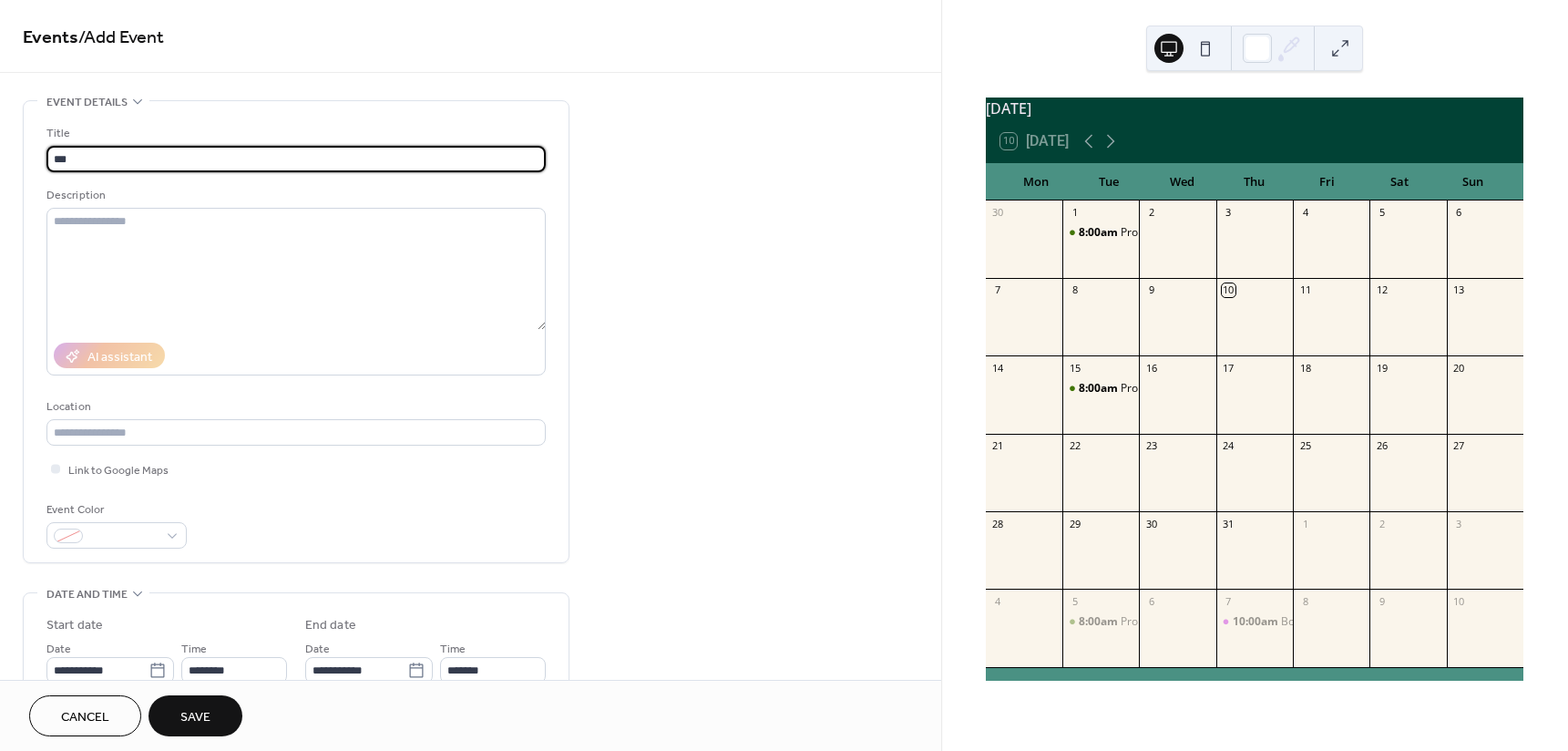 type on "**********" 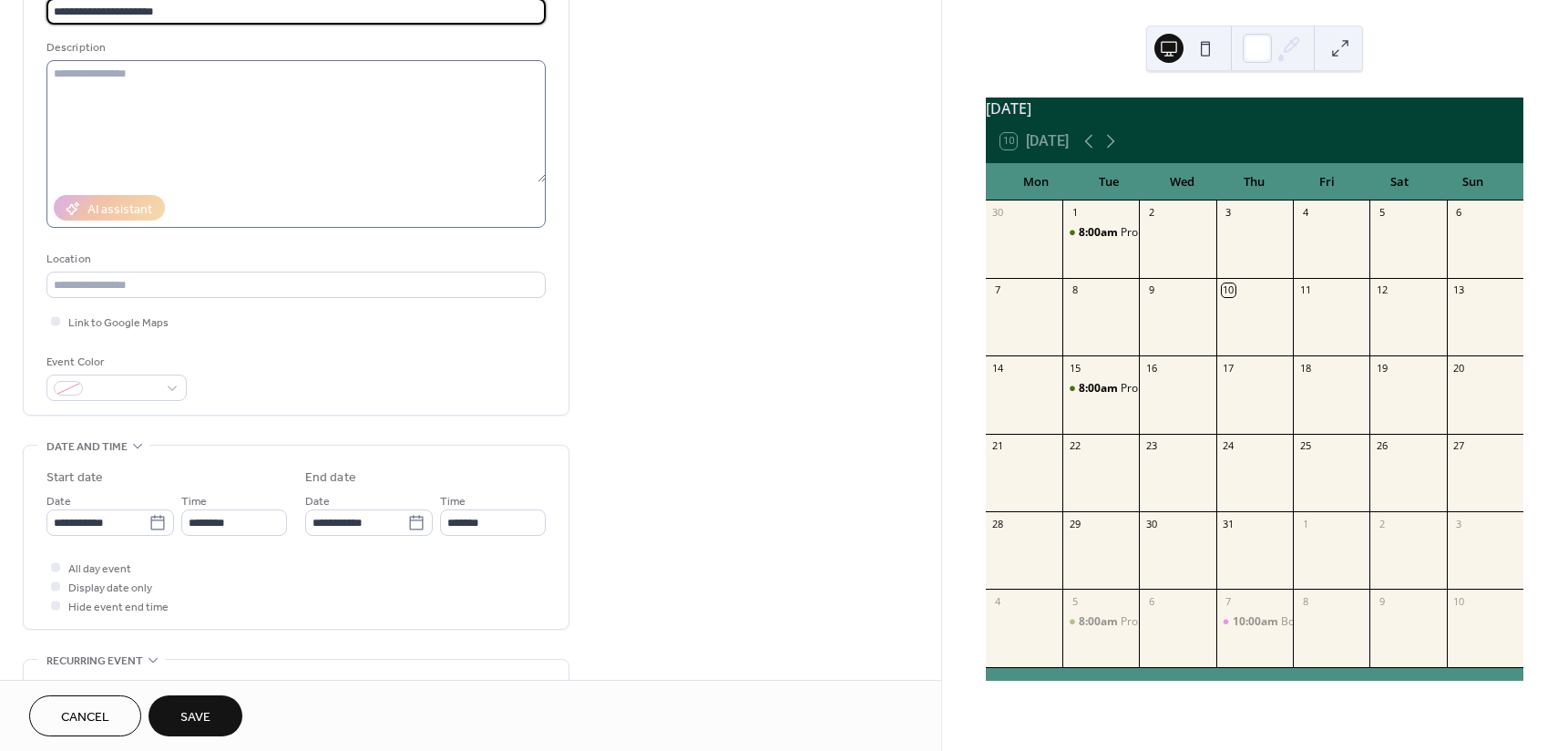 scroll, scrollTop: 182, scrollLeft: 0, axis: vertical 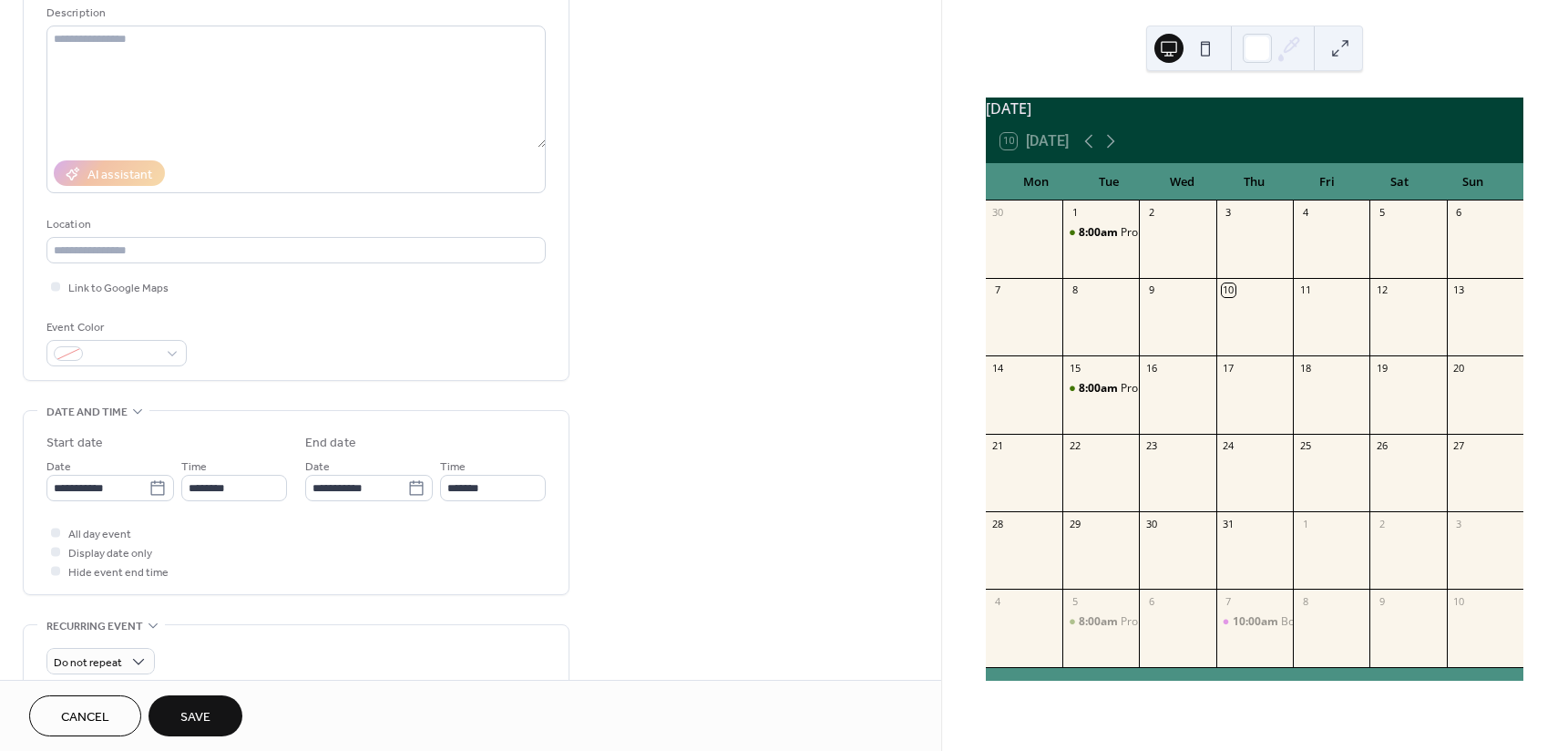 click on "**********" at bounding box center (296, 154) 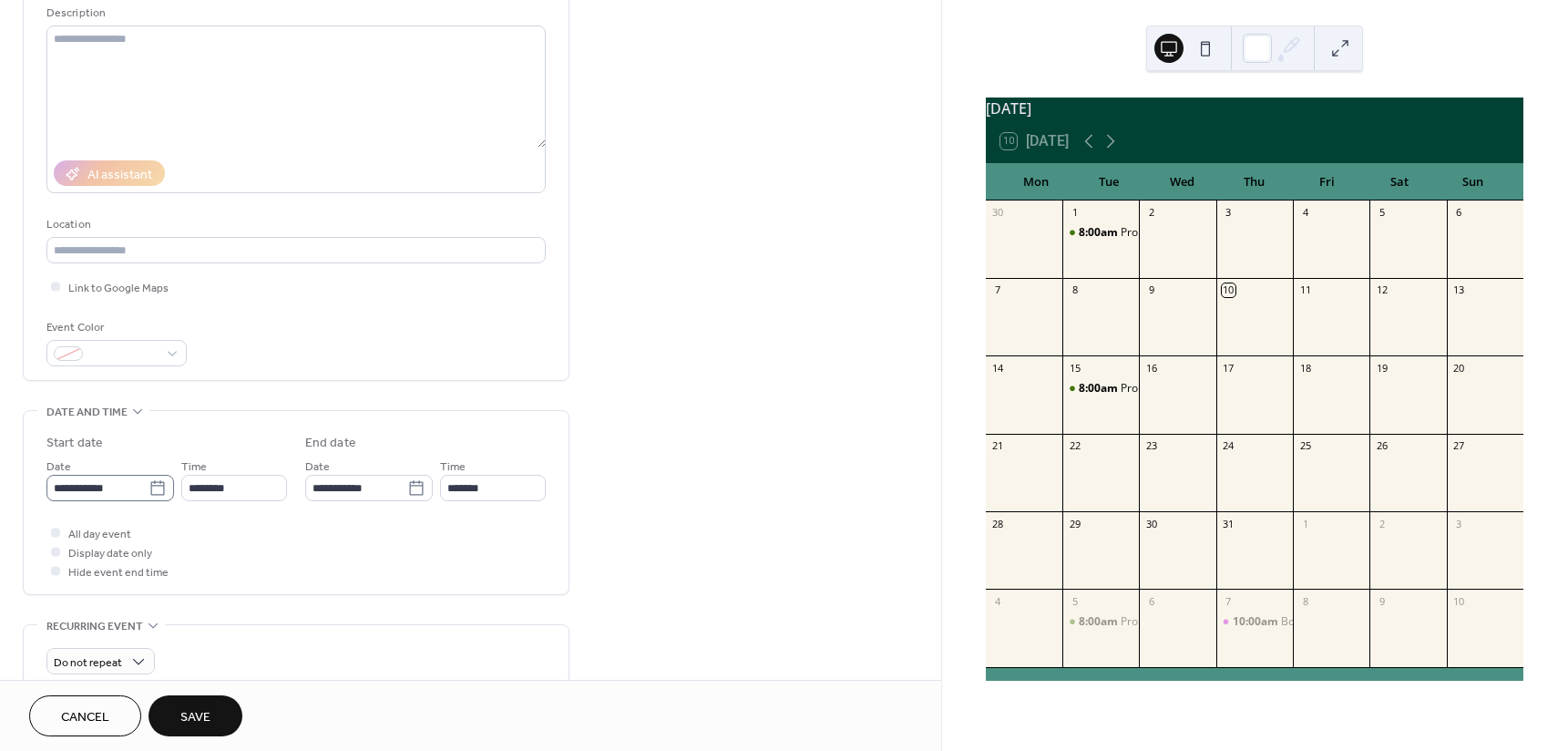 click 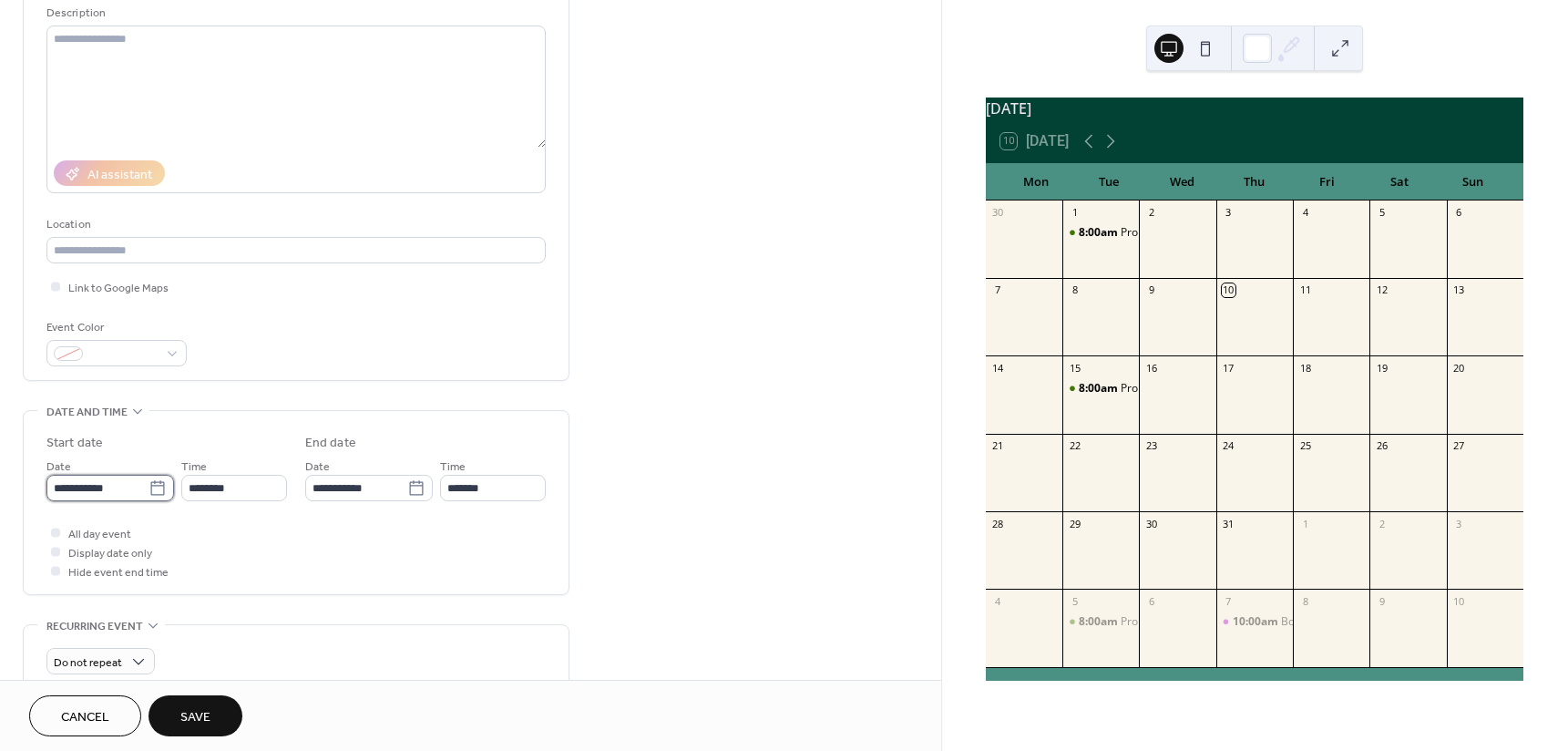 click on "**********" at bounding box center [97, 488] 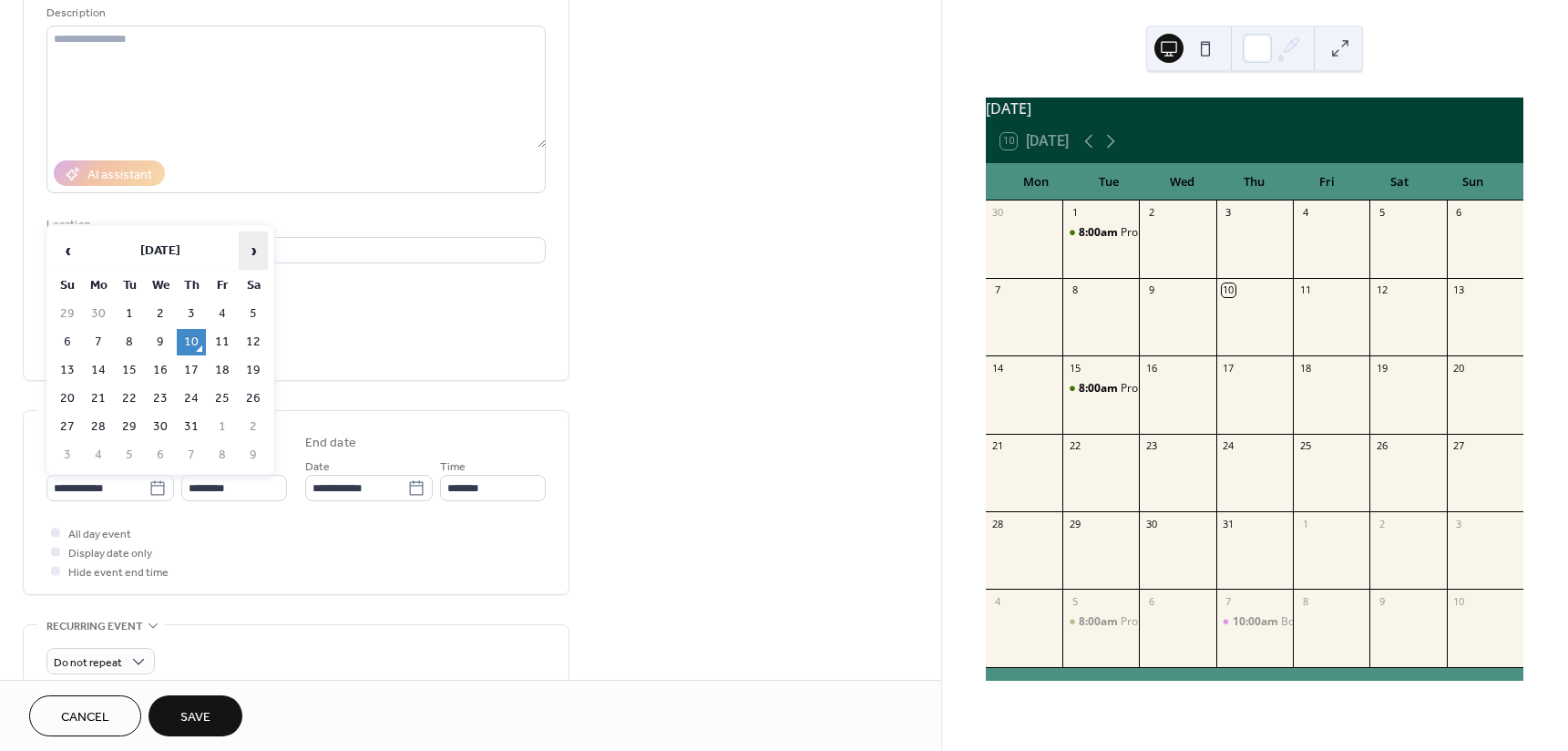 click on "›" at bounding box center (253, 251) 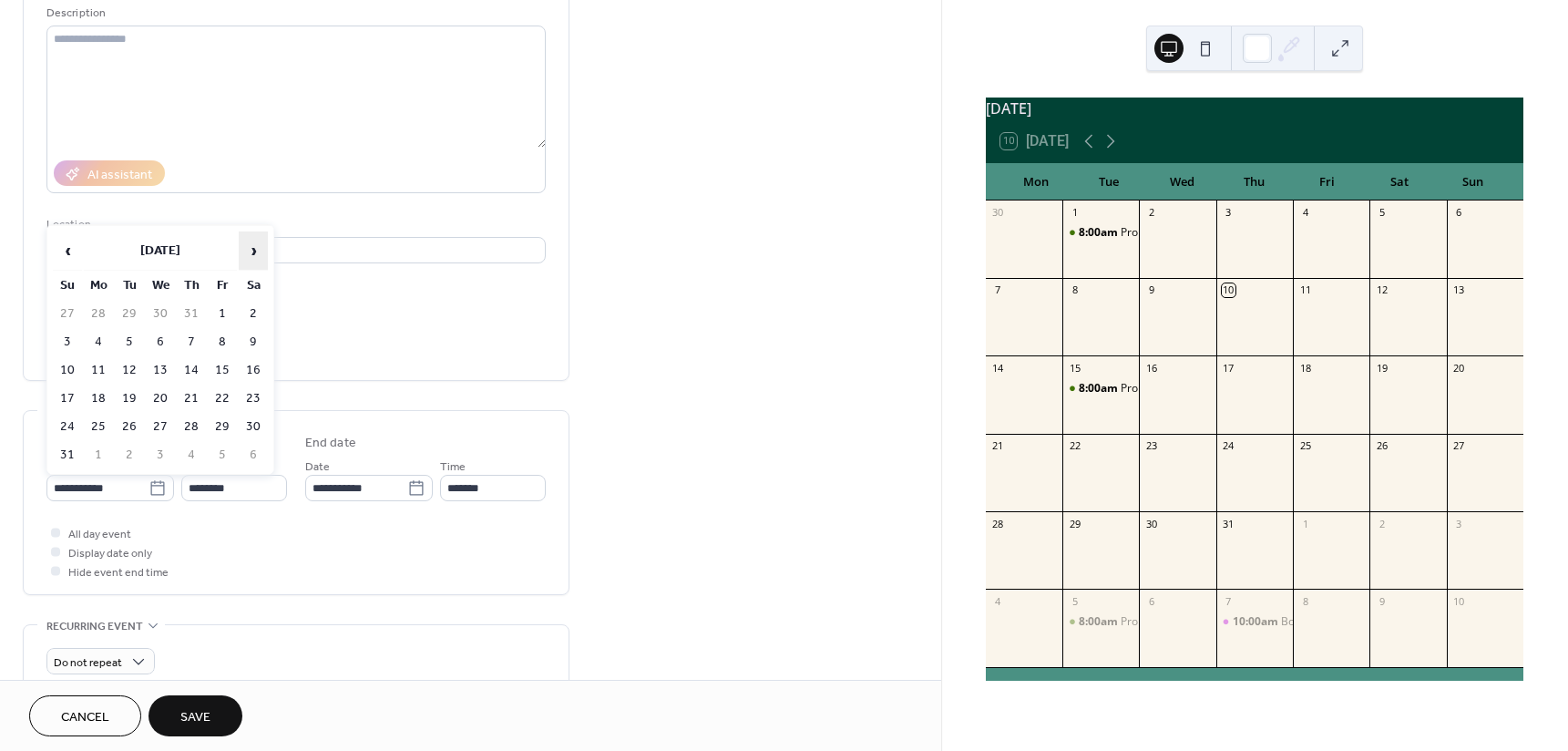 click on "›" at bounding box center [253, 251] 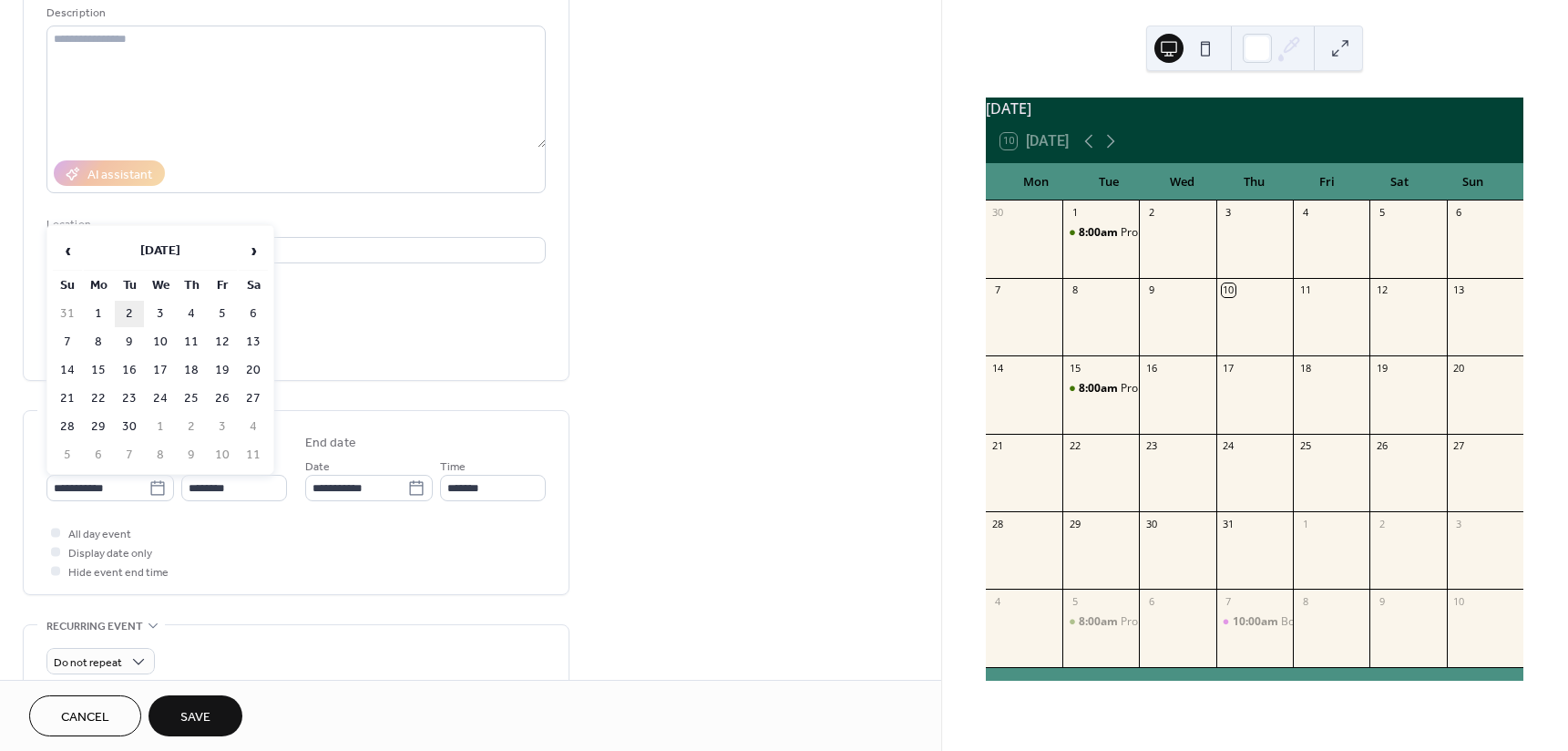 click on "2" at bounding box center (129, 314) 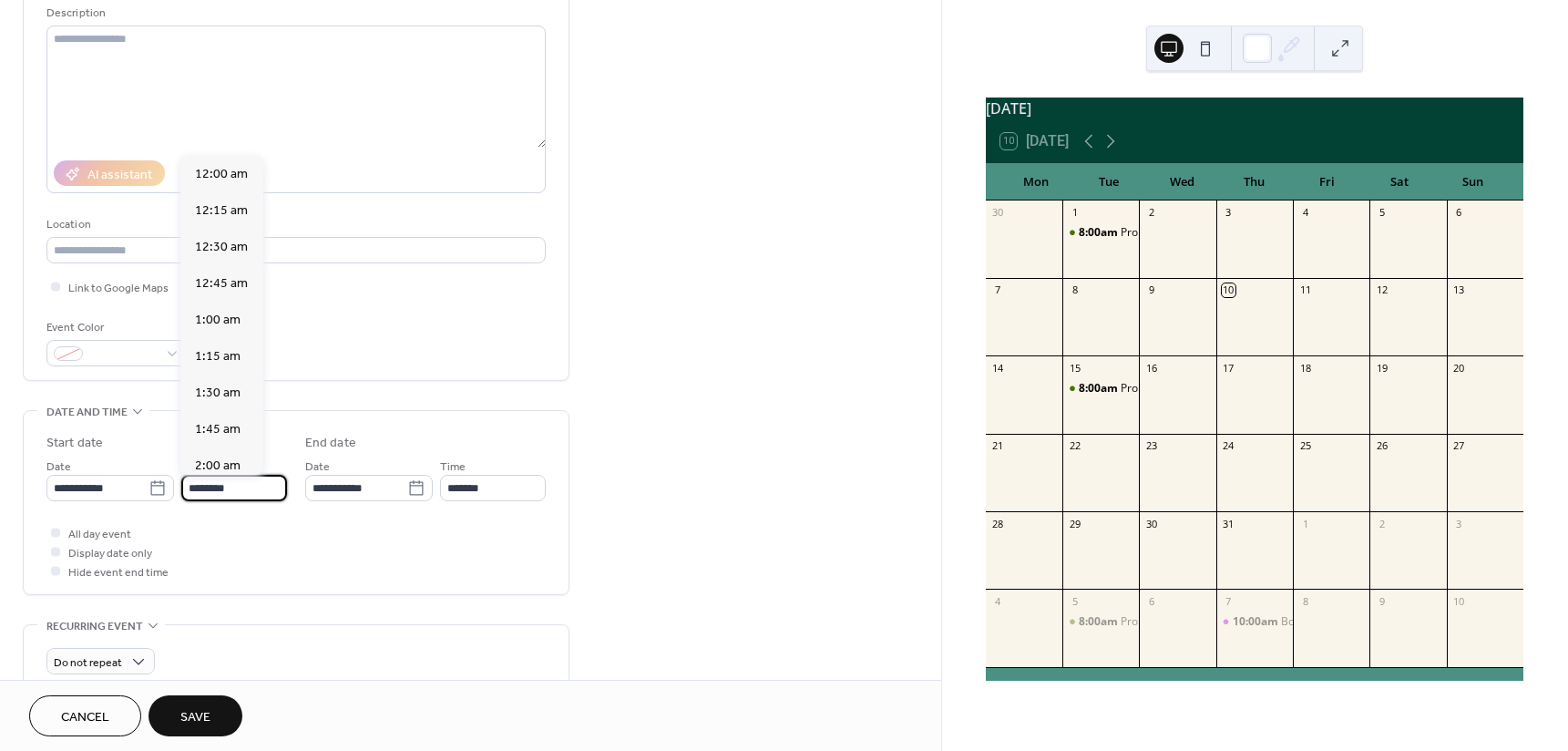 click on "********" at bounding box center (234, 488) 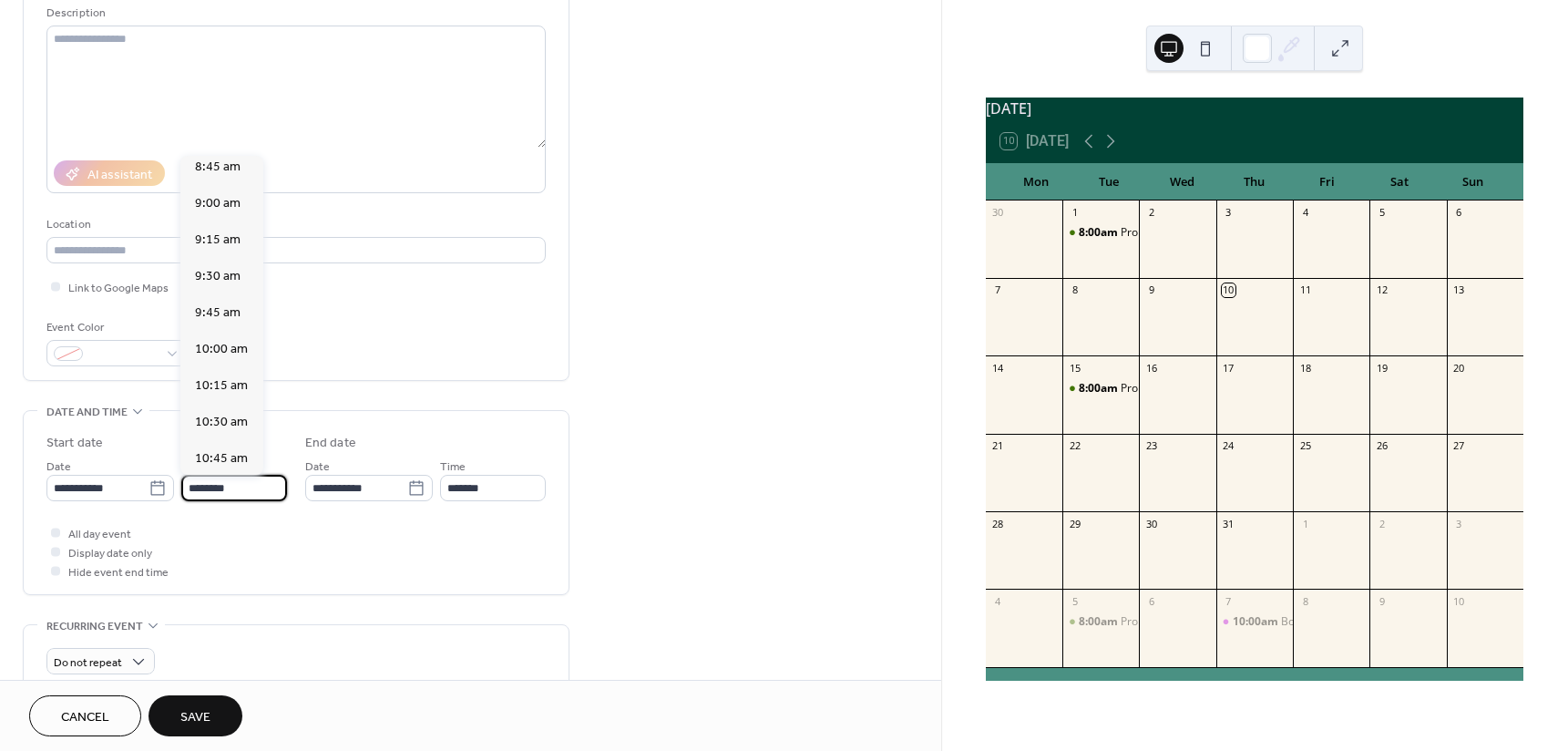 scroll, scrollTop: 1247, scrollLeft: 0, axis: vertical 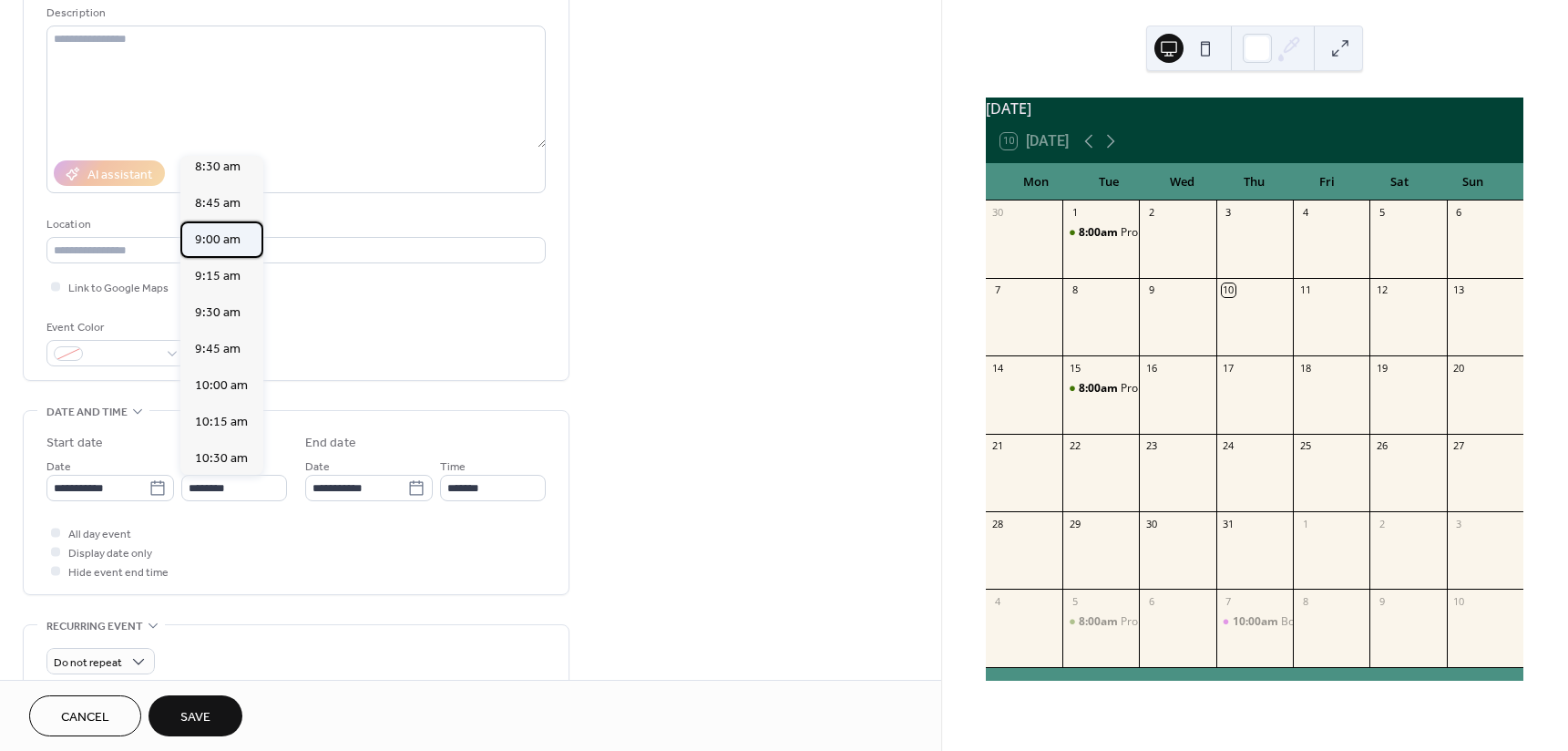 click on "9:00 am" at bounding box center (218, 240) 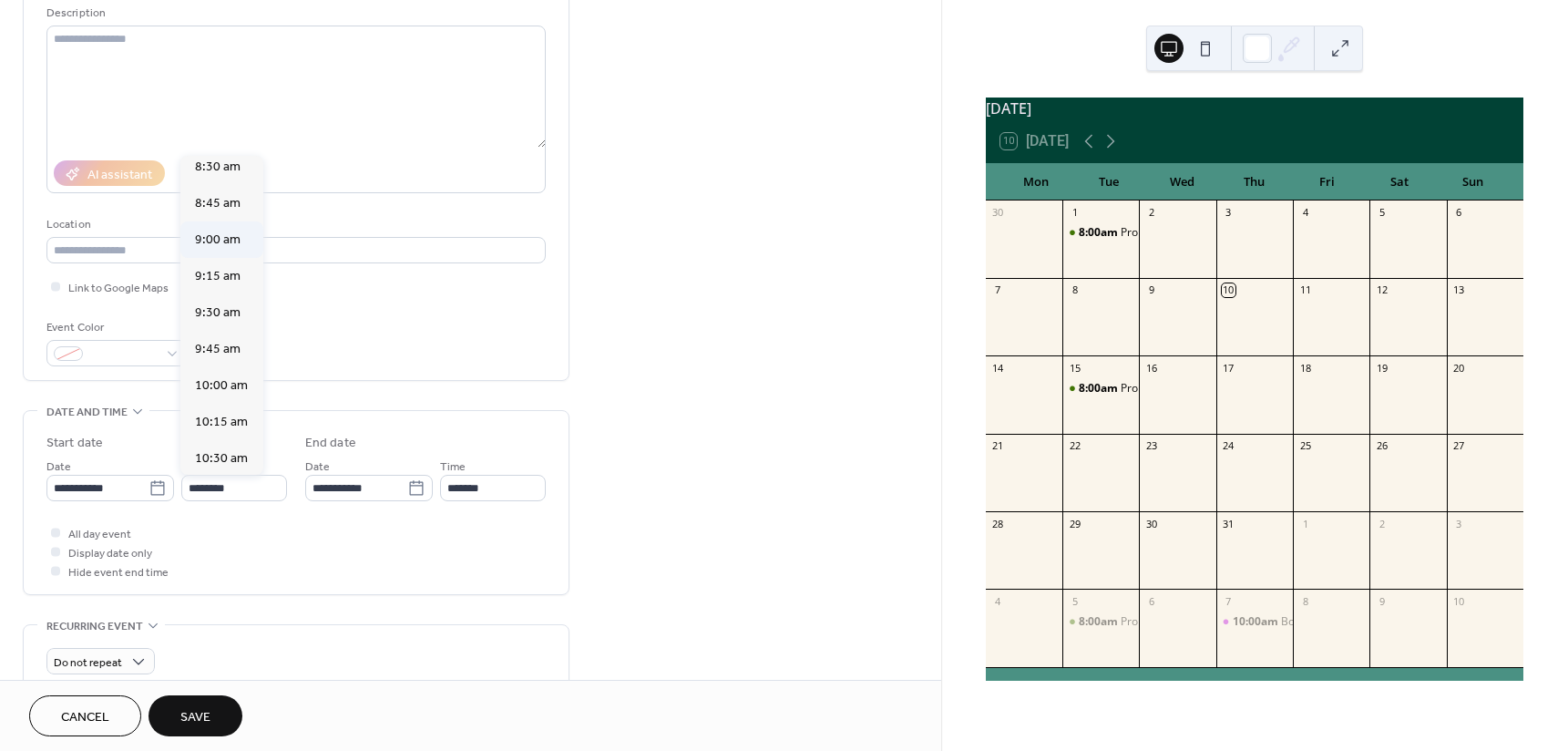 type on "*******" 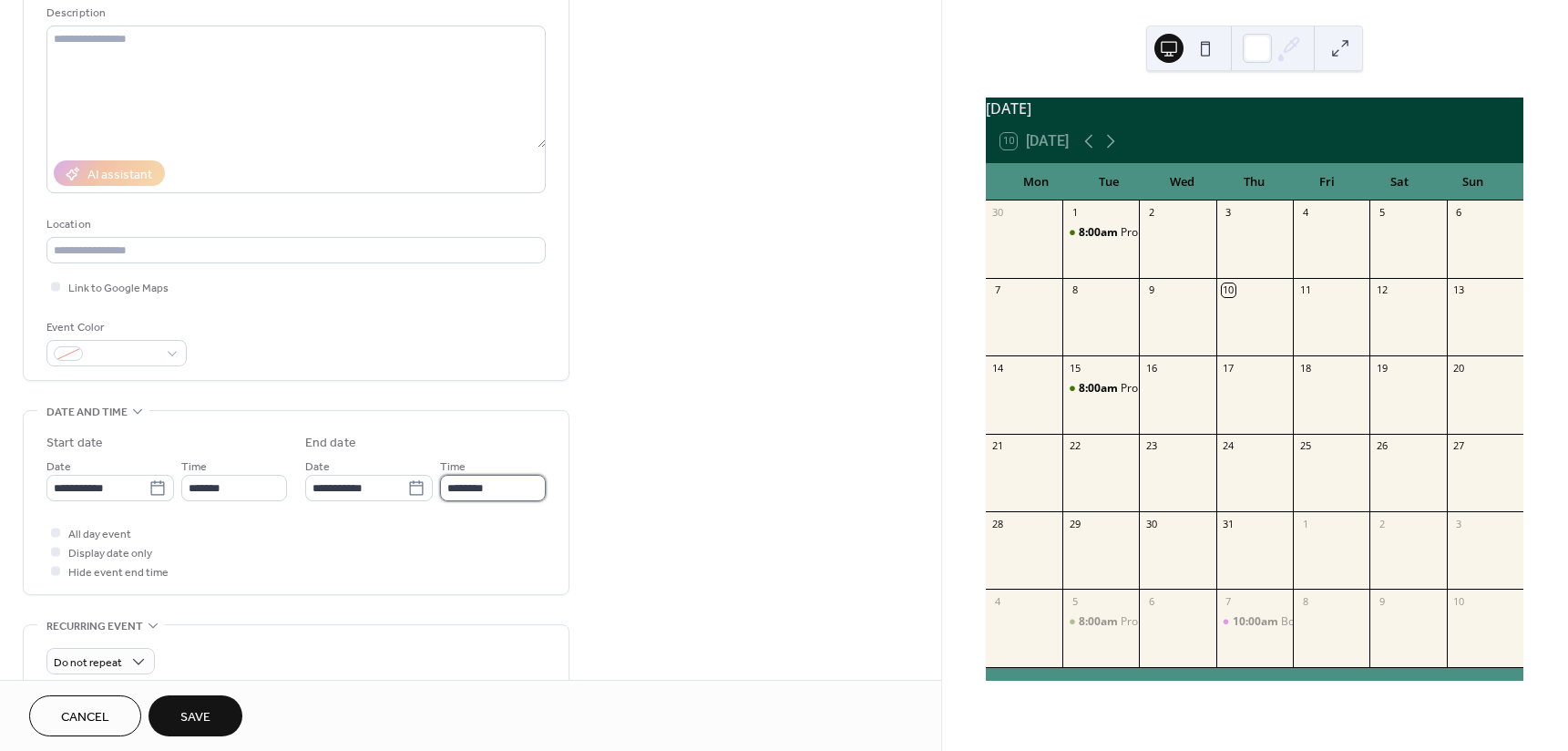 click on "********" at bounding box center (493, 488) 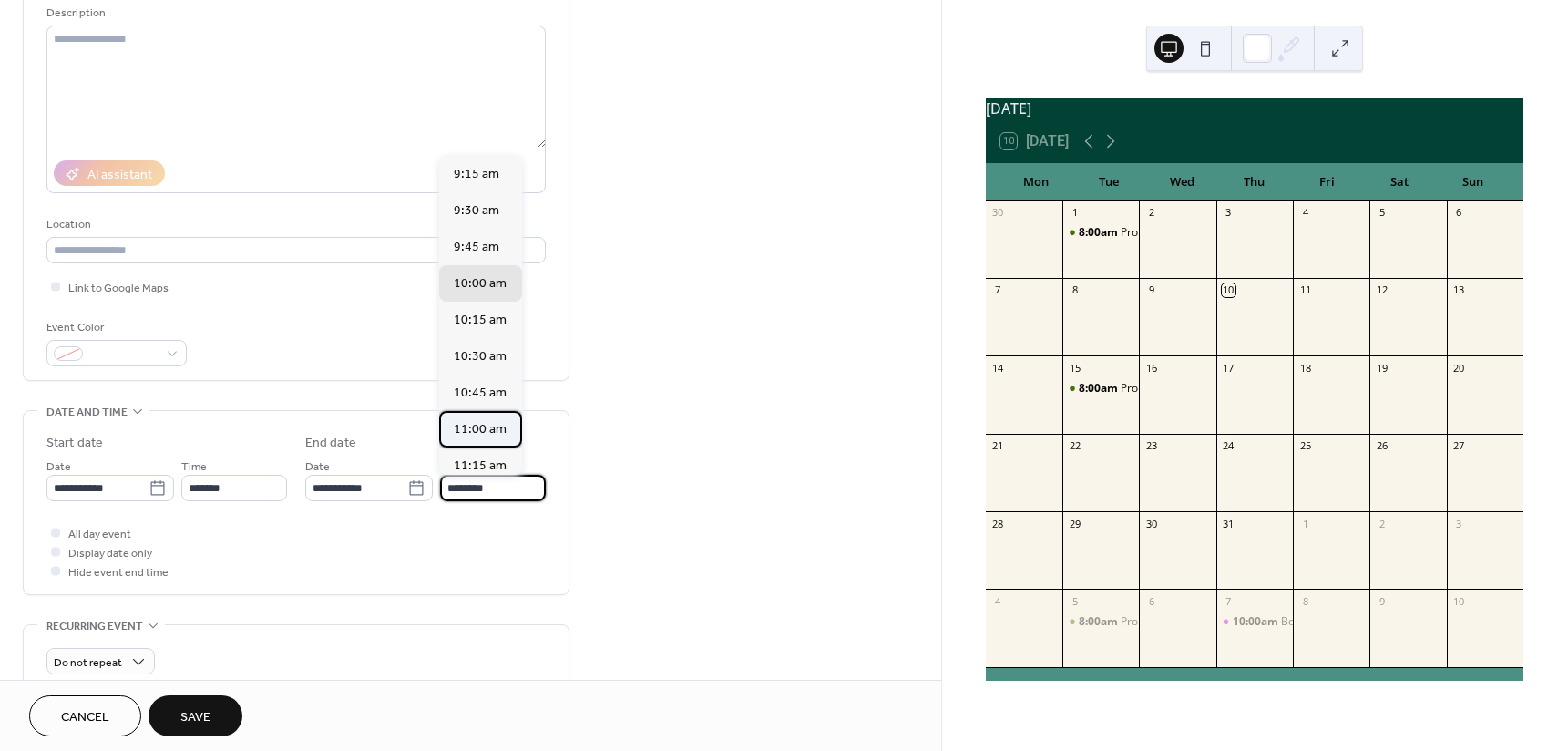 click on "11:00 am" at bounding box center [480, 429] 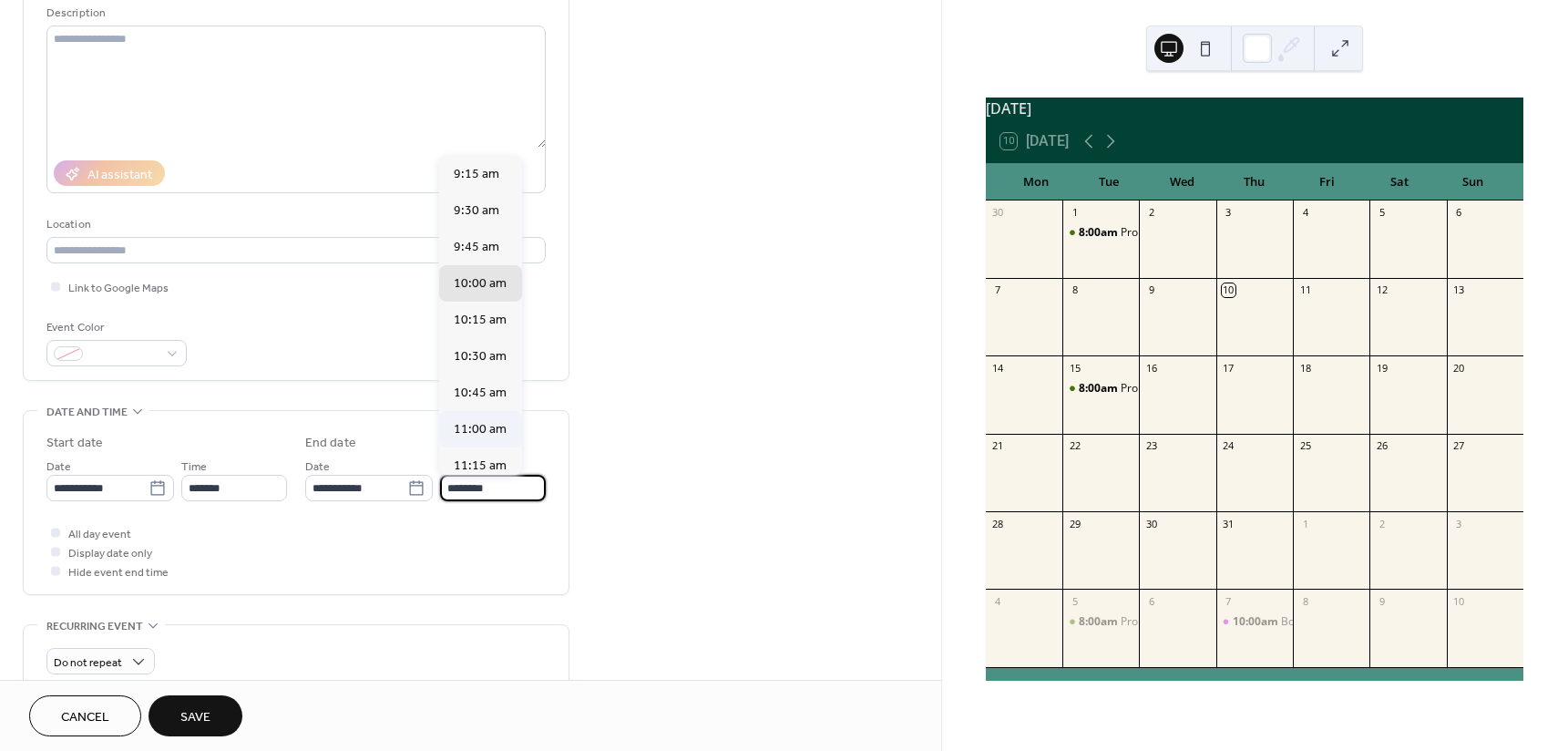 type on "********" 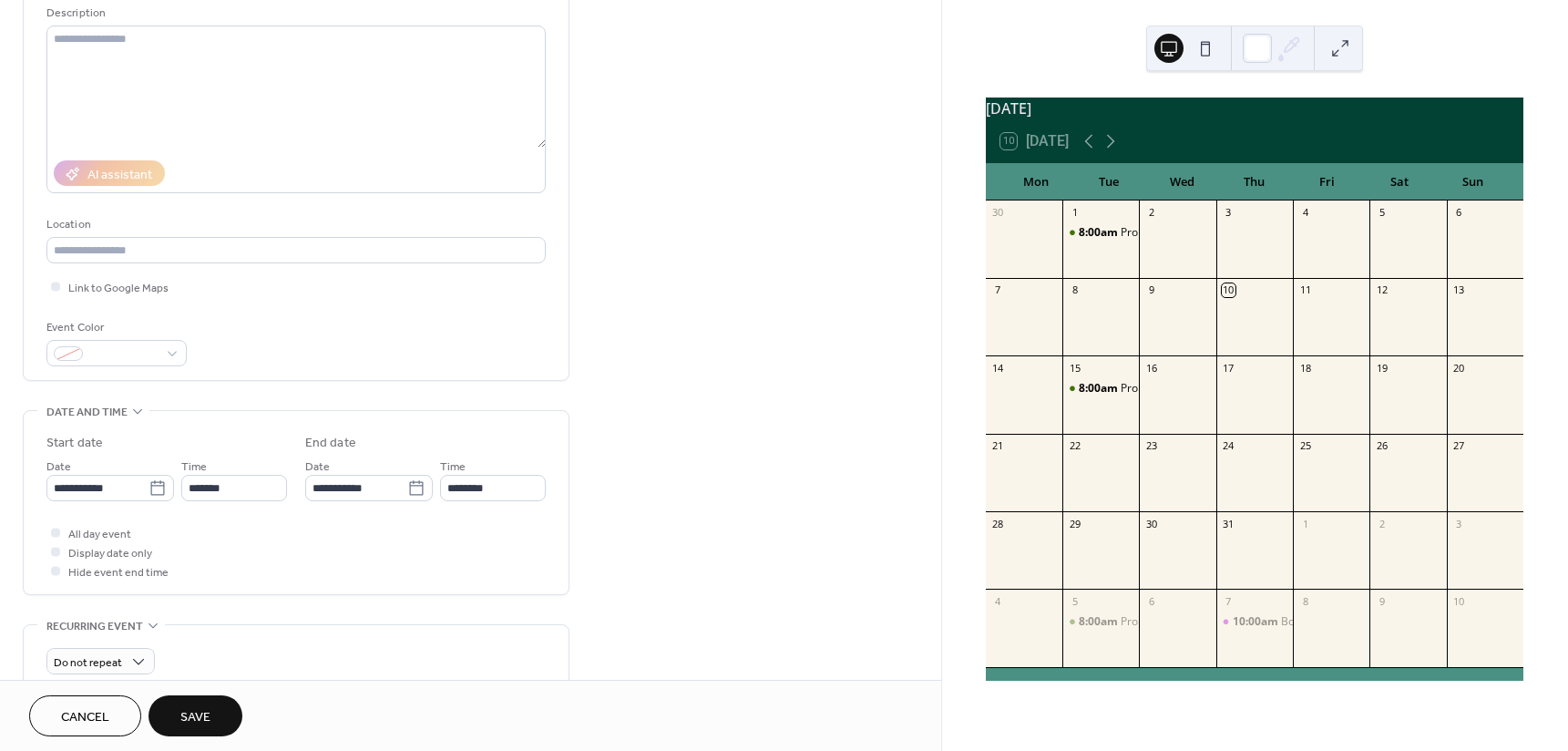 click on "All day event Display date only Hide event end time" at bounding box center (296, 551) 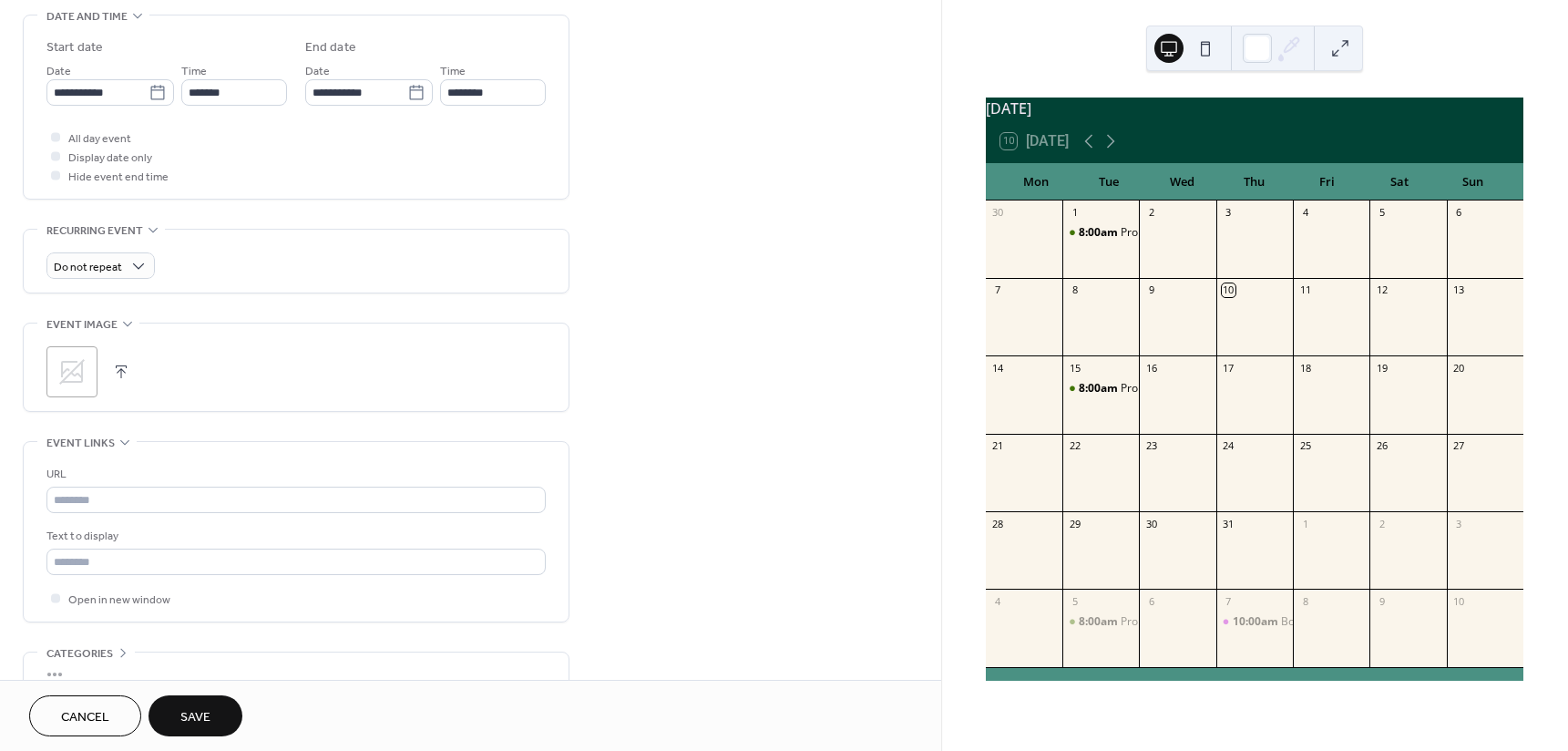 scroll, scrollTop: 638, scrollLeft: 0, axis: vertical 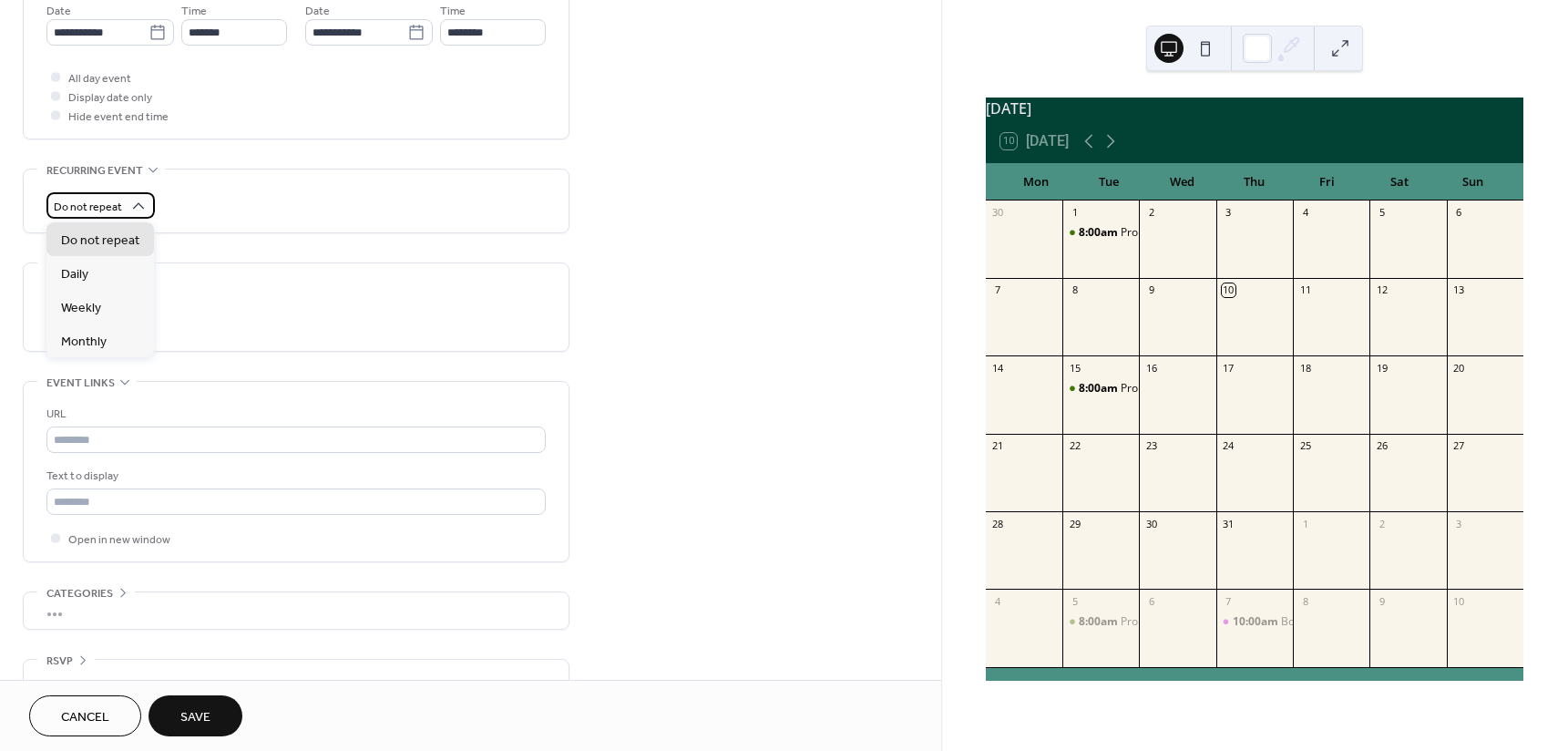 click 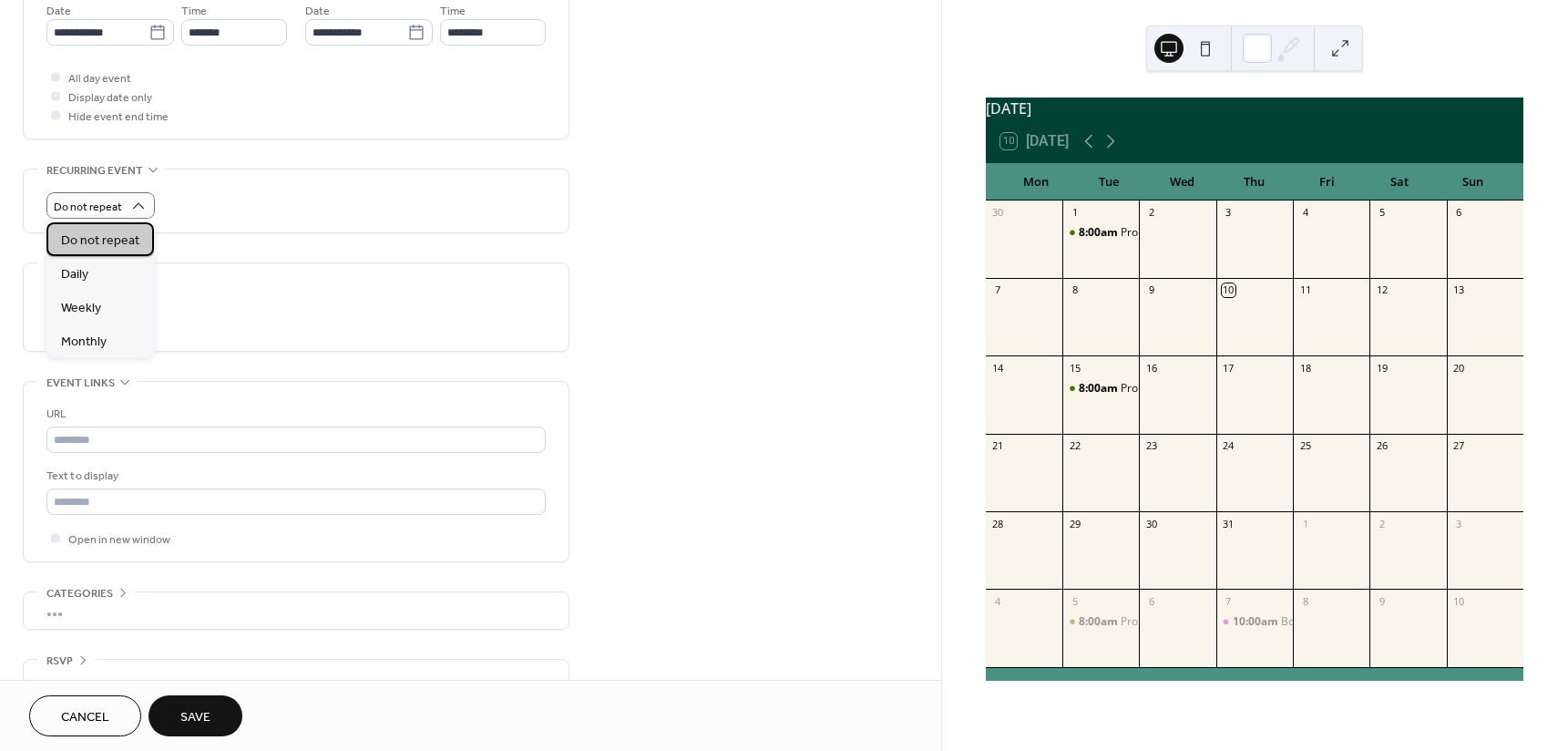 click on "Do not repeat" at bounding box center (100, 241) 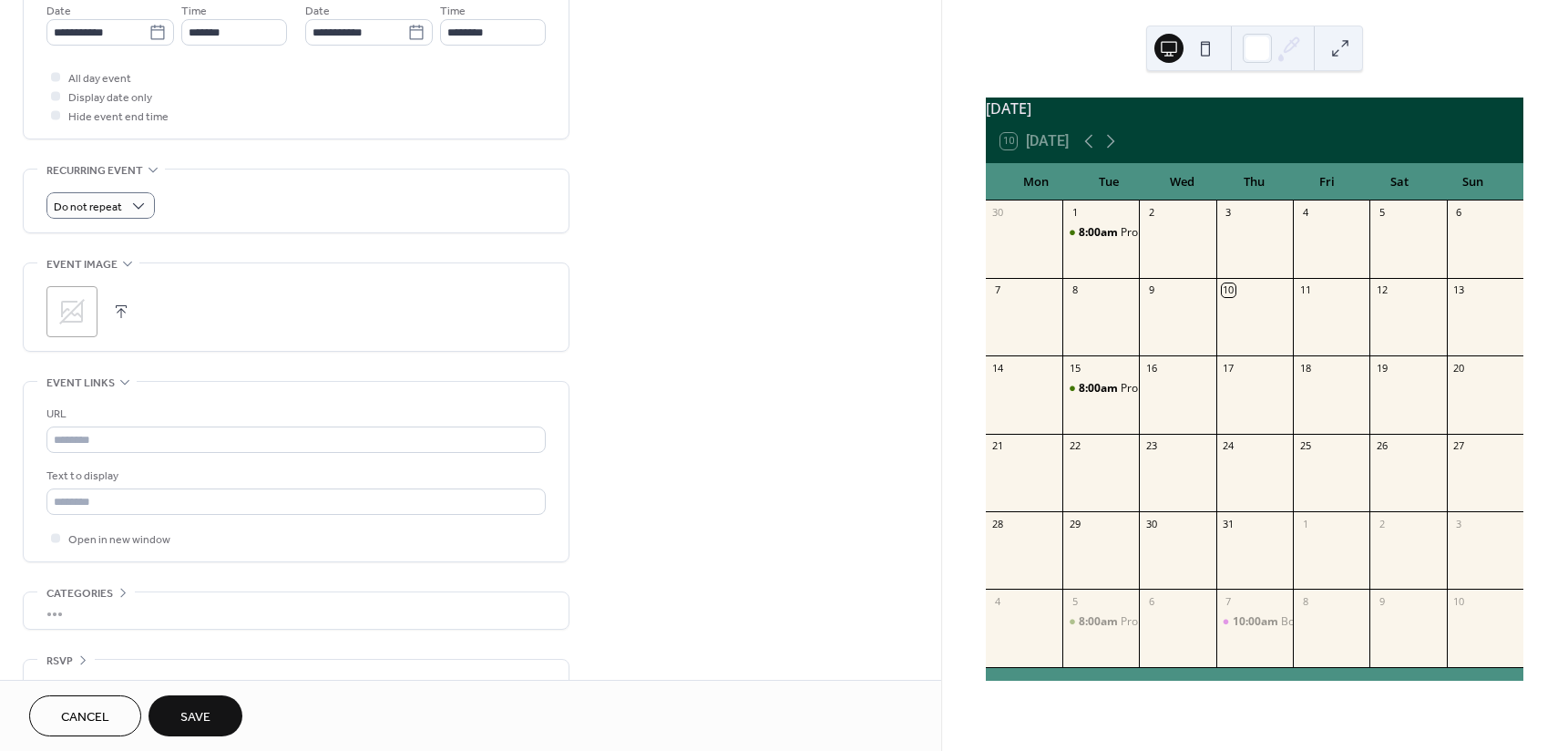click at bounding box center [121, 312] 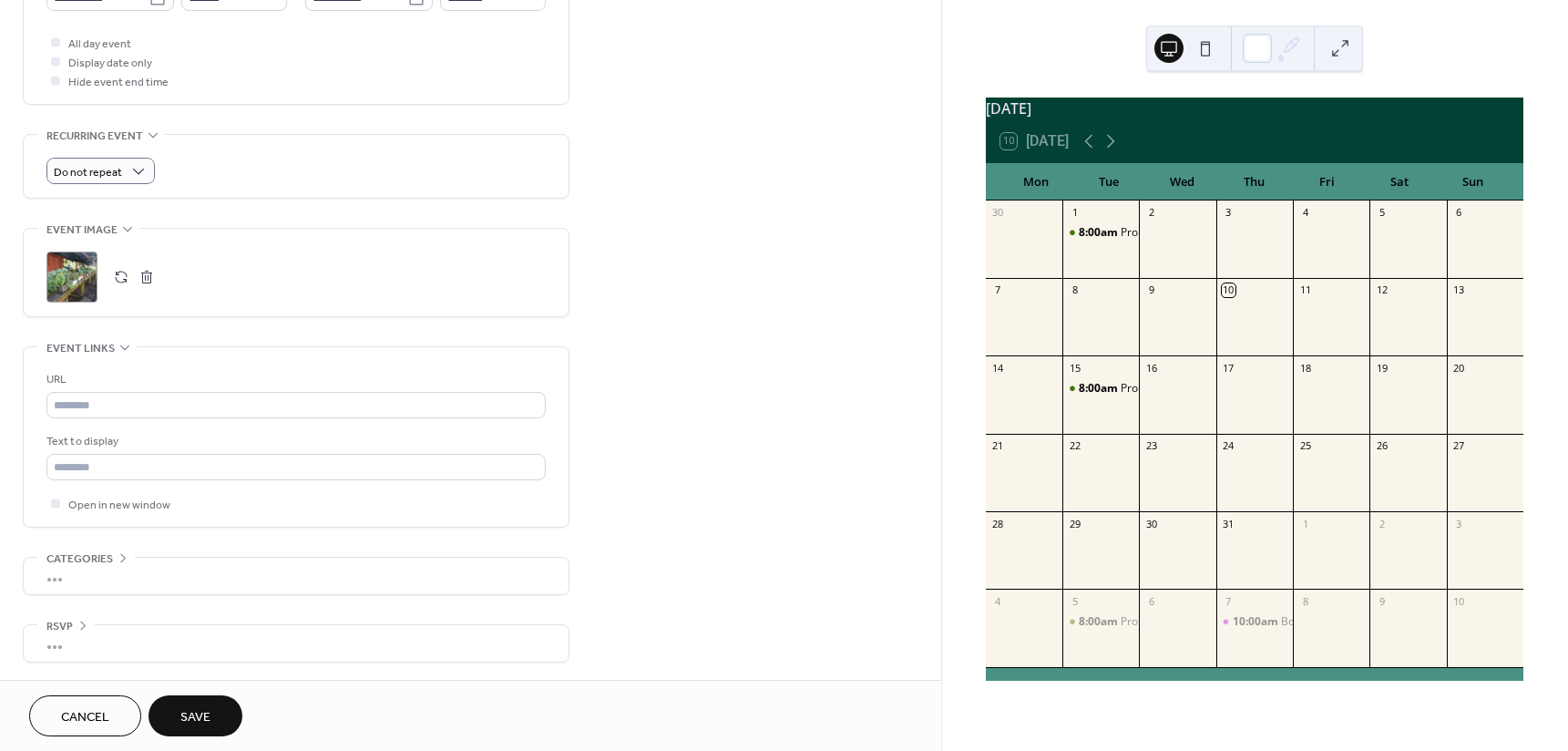 scroll, scrollTop: 674, scrollLeft: 0, axis: vertical 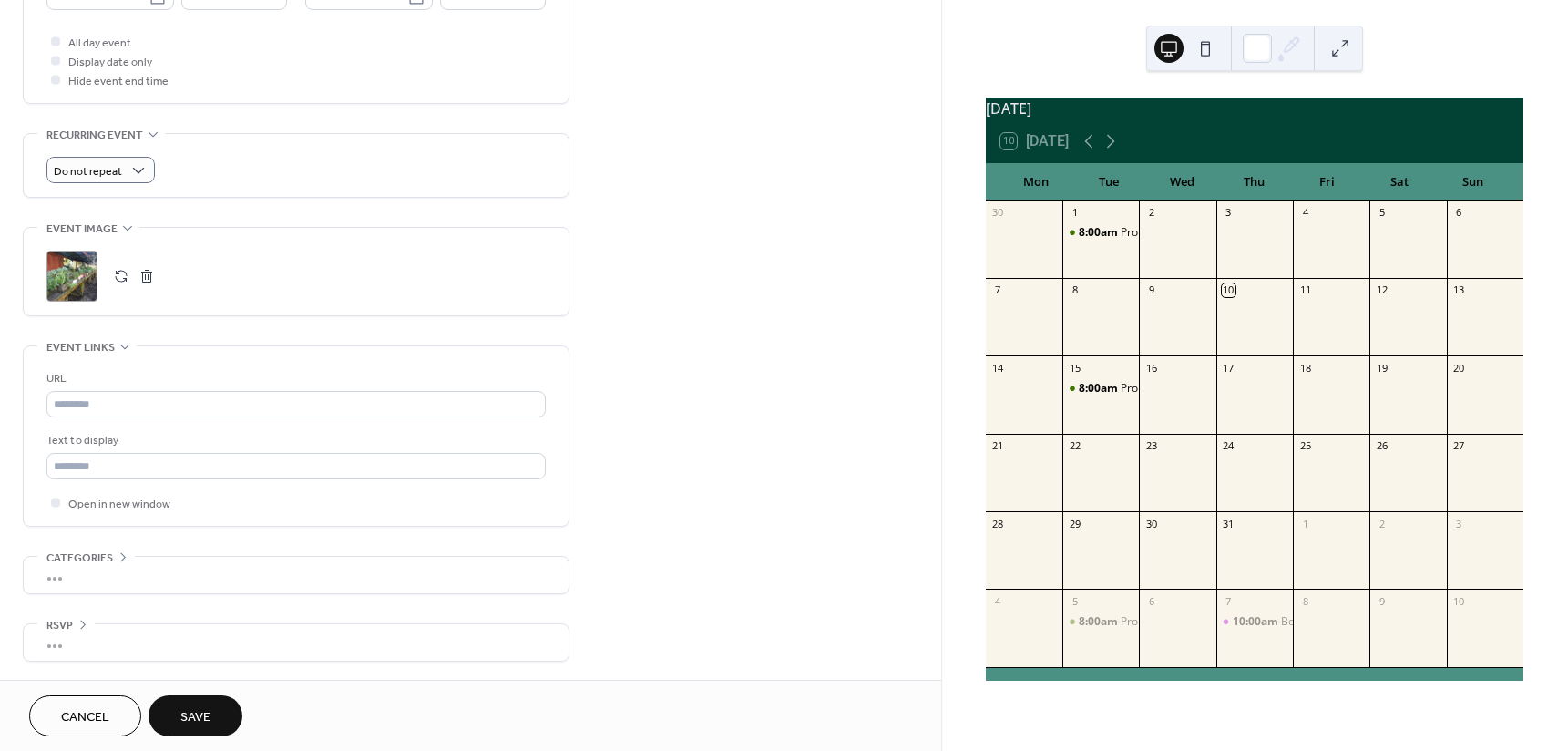 click on "•••" at bounding box center (296, 575) 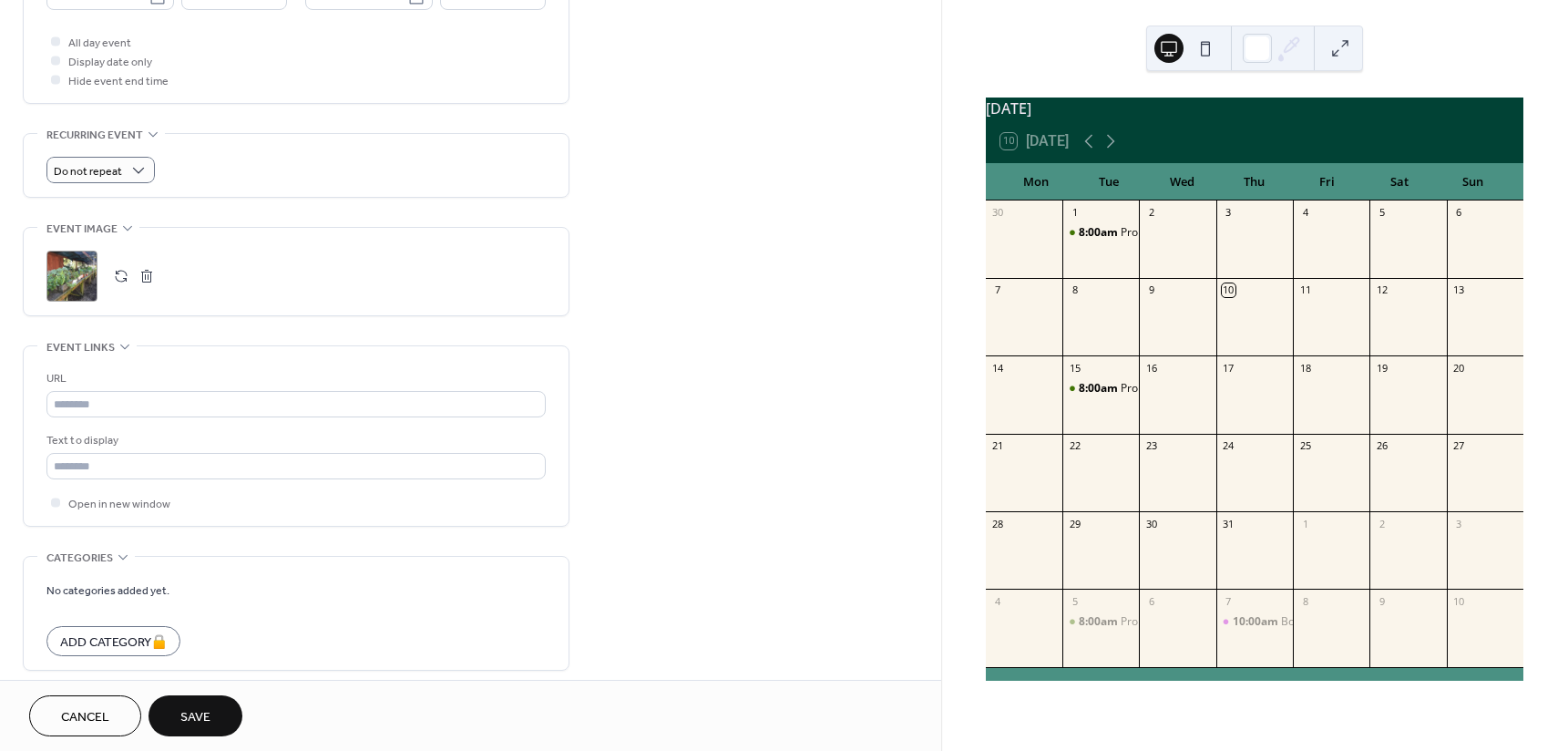 click 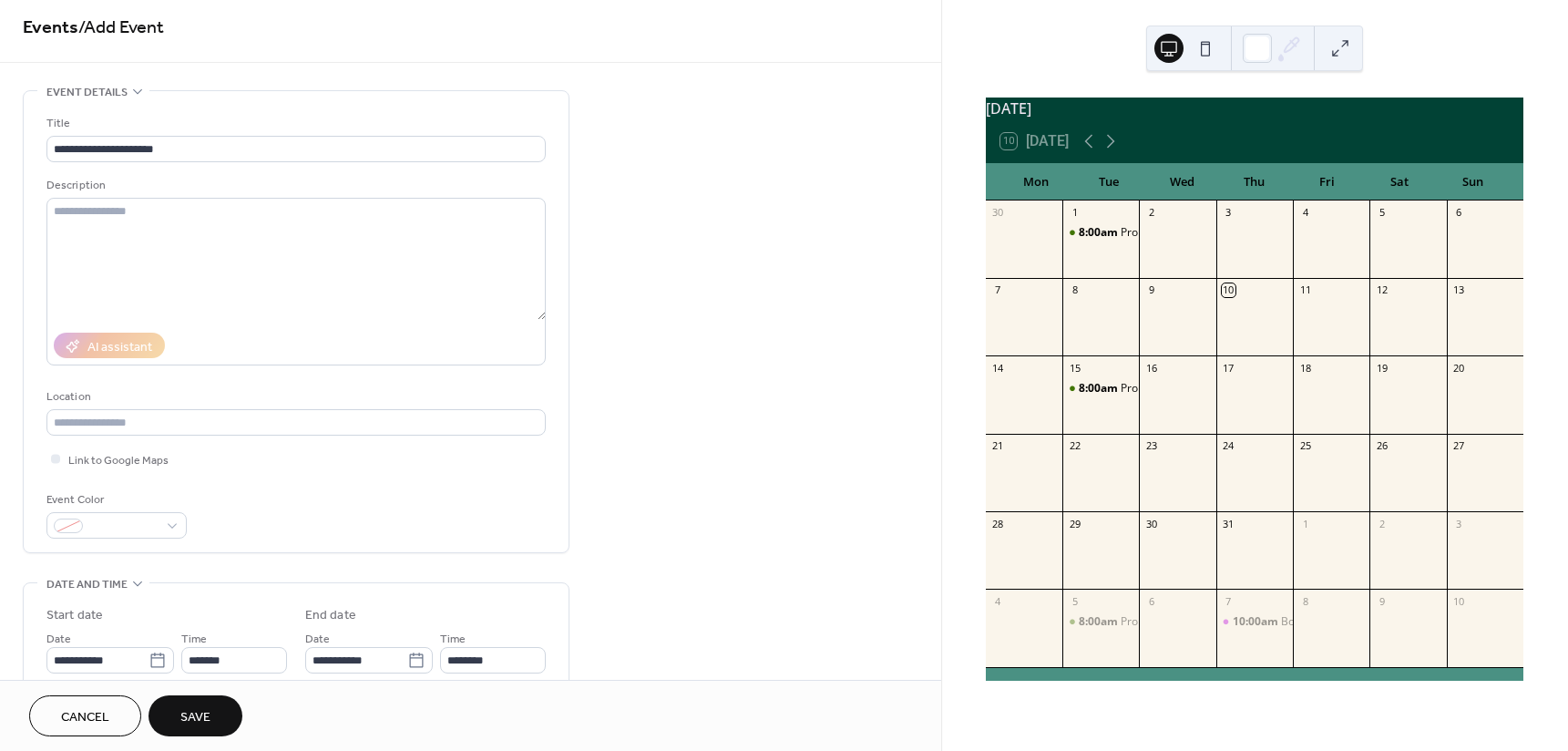 scroll, scrollTop: 0, scrollLeft: 0, axis: both 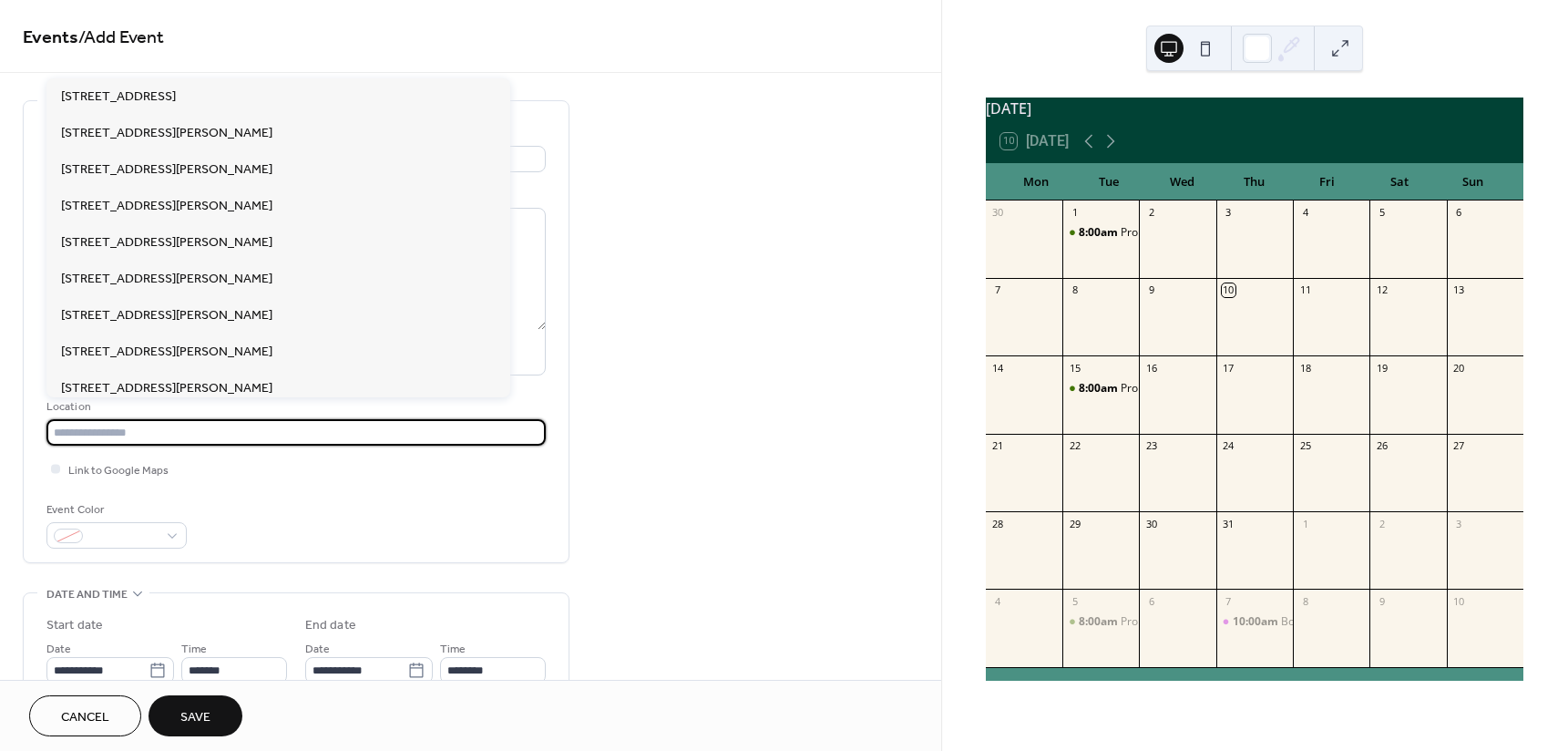 click at bounding box center [296, 432] 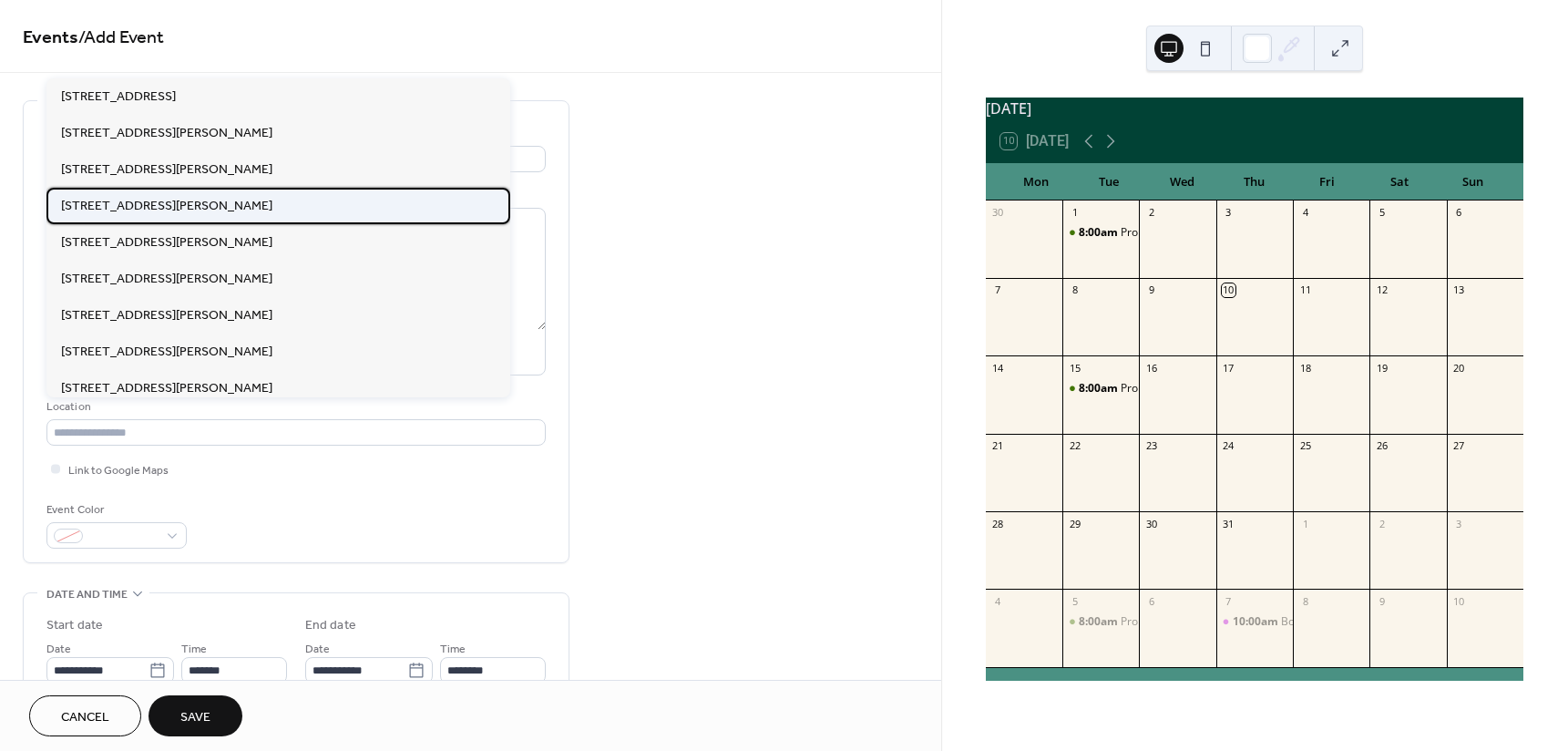 click on "[STREET_ADDRESS][PERSON_NAME]" at bounding box center [167, 206] 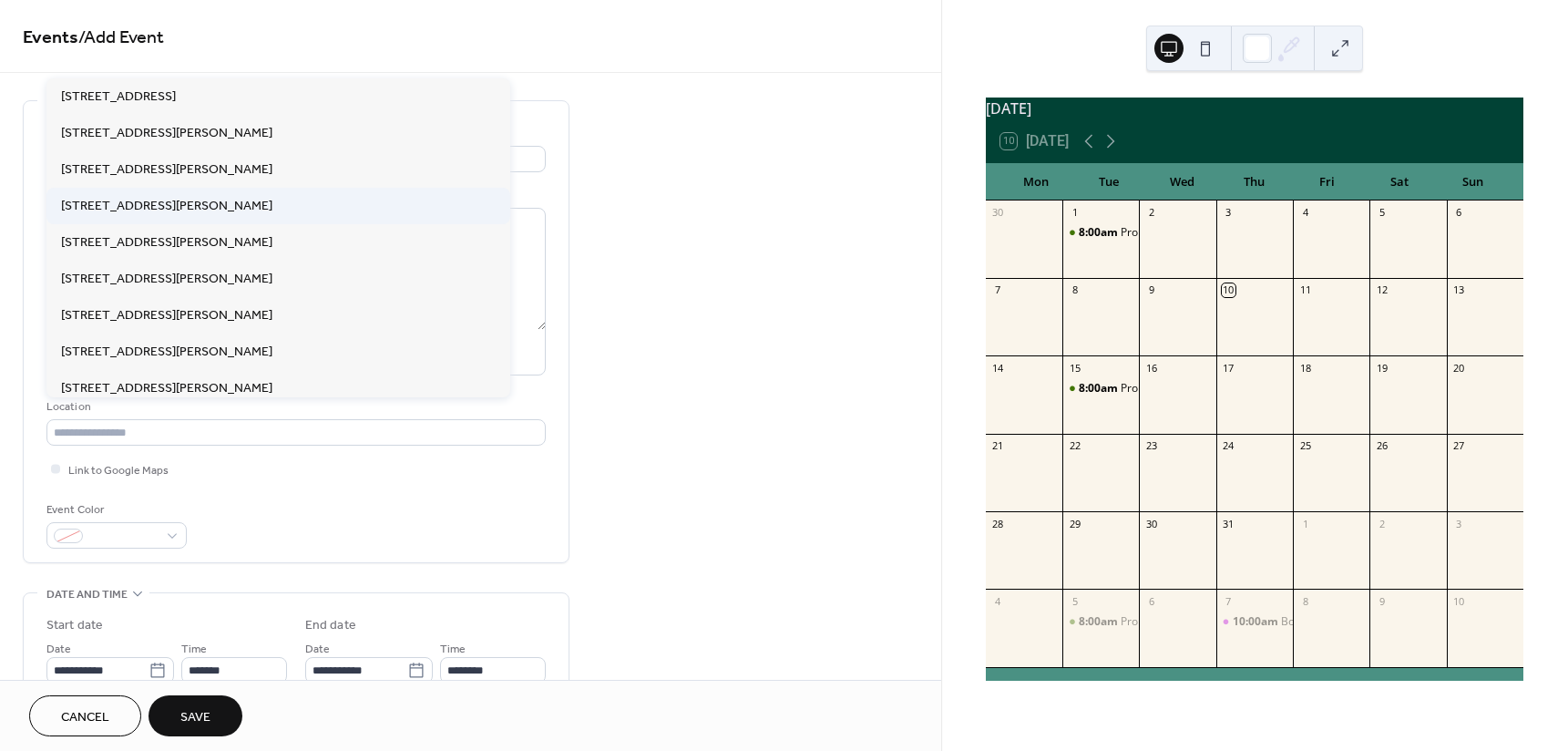 type on "**********" 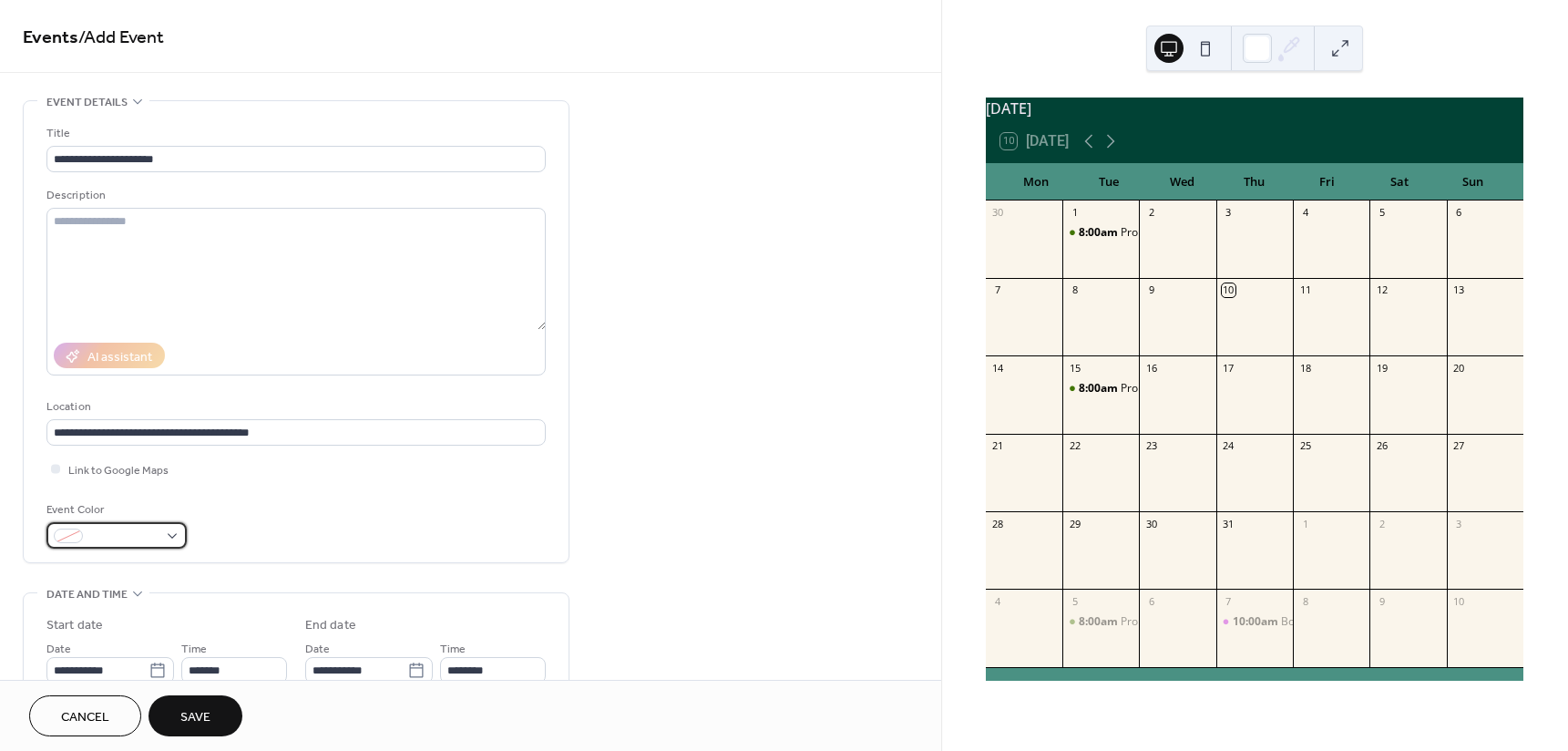 click at bounding box center (117, 535) 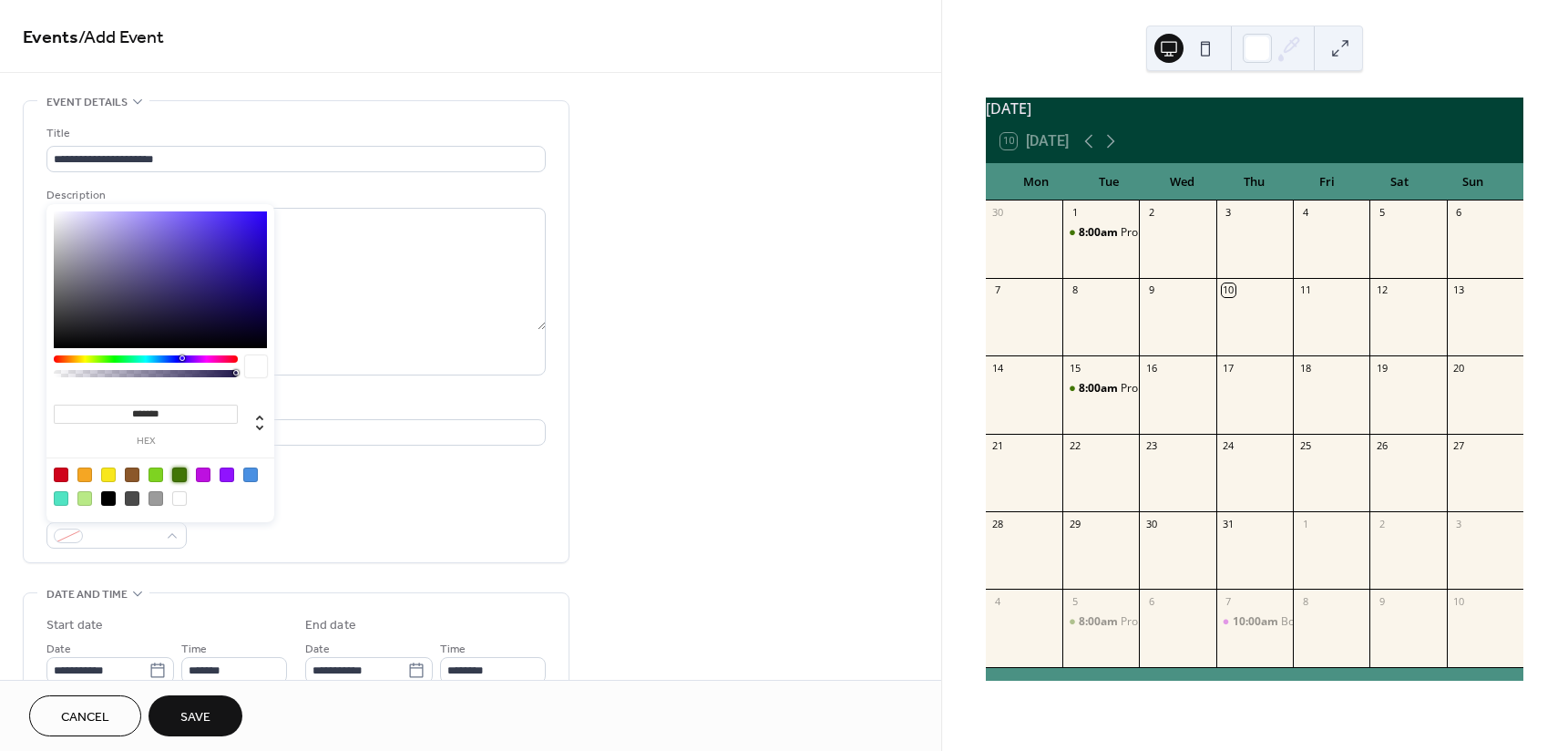 click at bounding box center [179, 475] 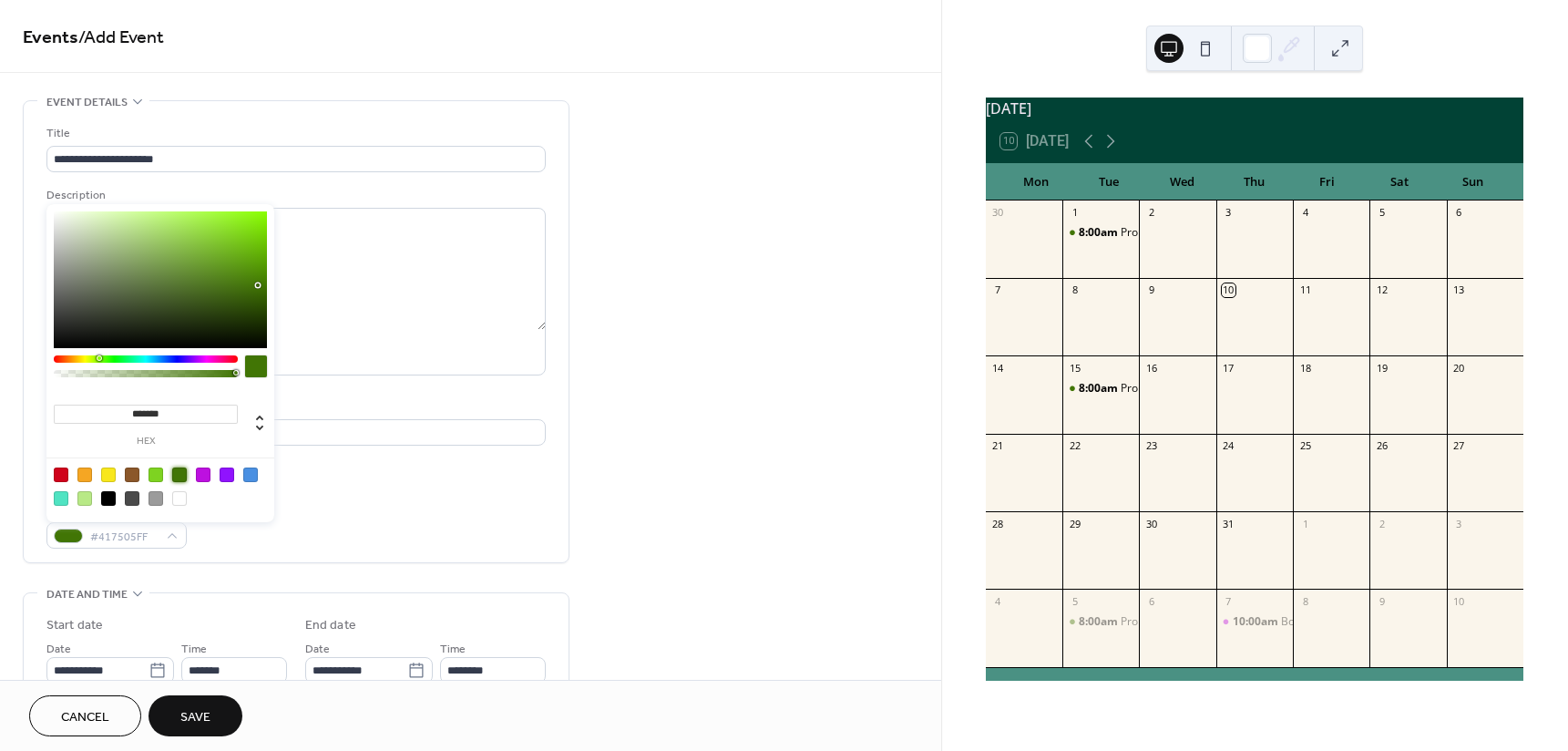 click on "Save" at bounding box center [195, 717] 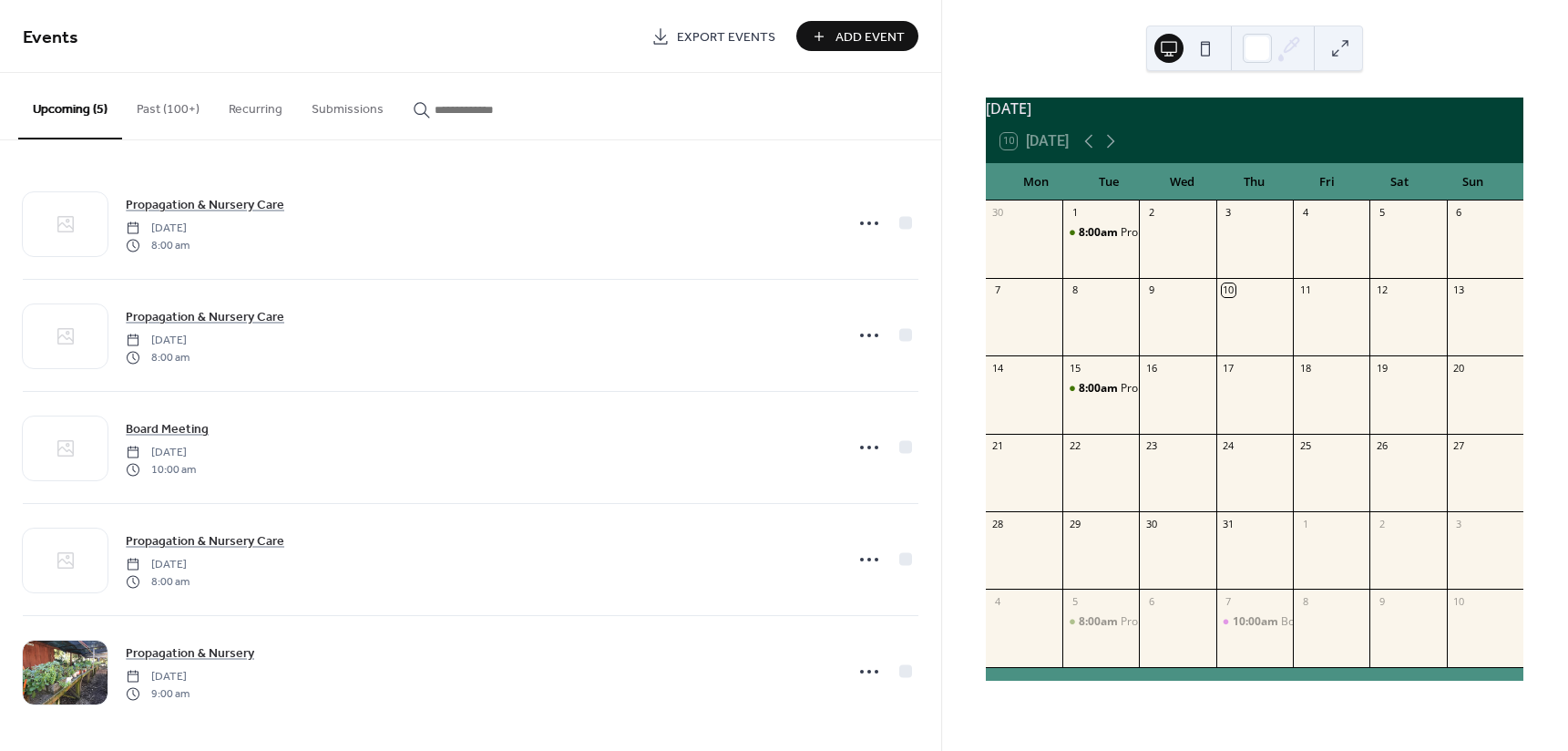 click on "Export Events" at bounding box center [726, 37] 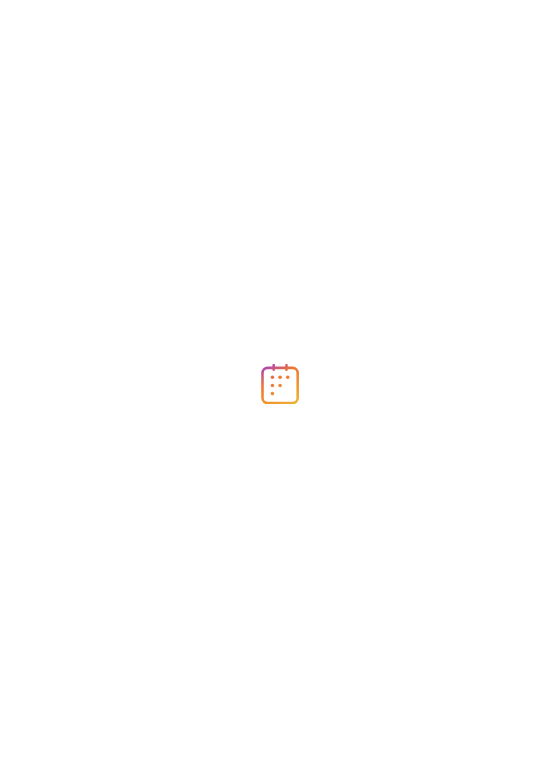 scroll, scrollTop: 0, scrollLeft: 0, axis: both 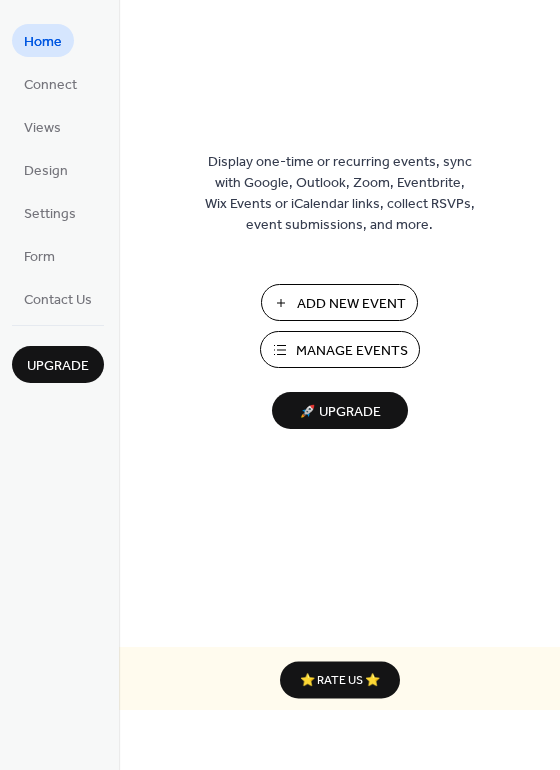 click on "Add New Event" at bounding box center [351, 304] 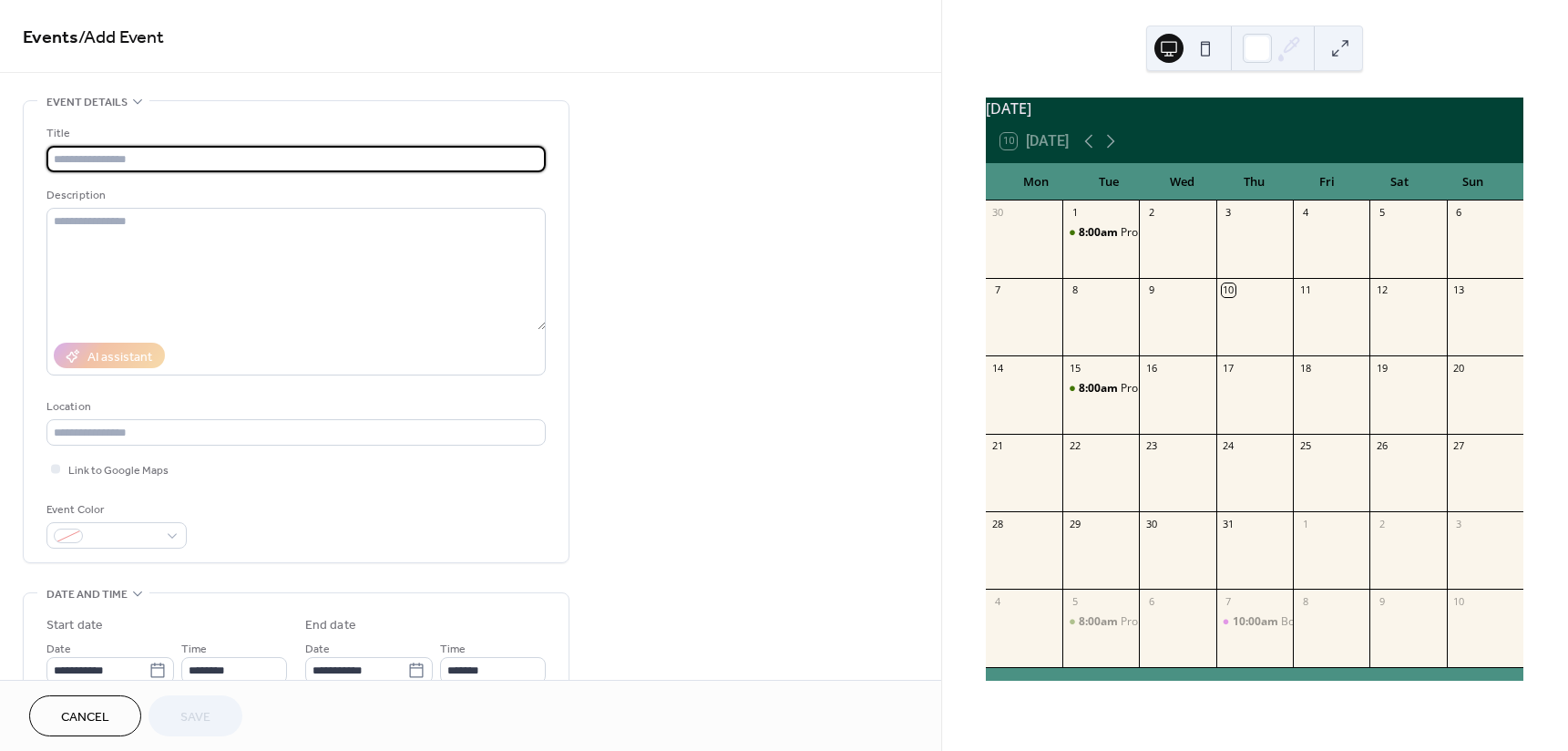 scroll, scrollTop: 0, scrollLeft: 0, axis: both 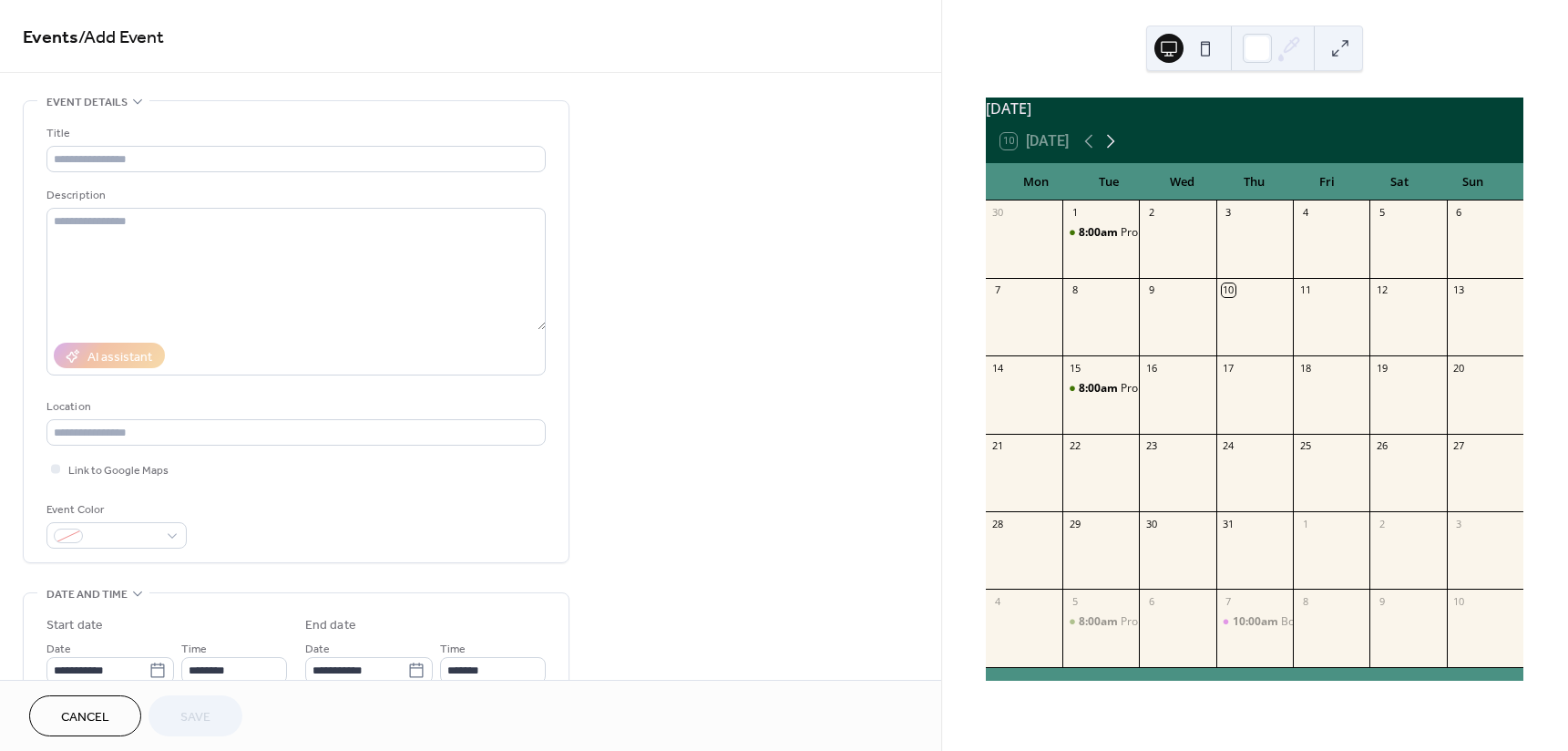 click 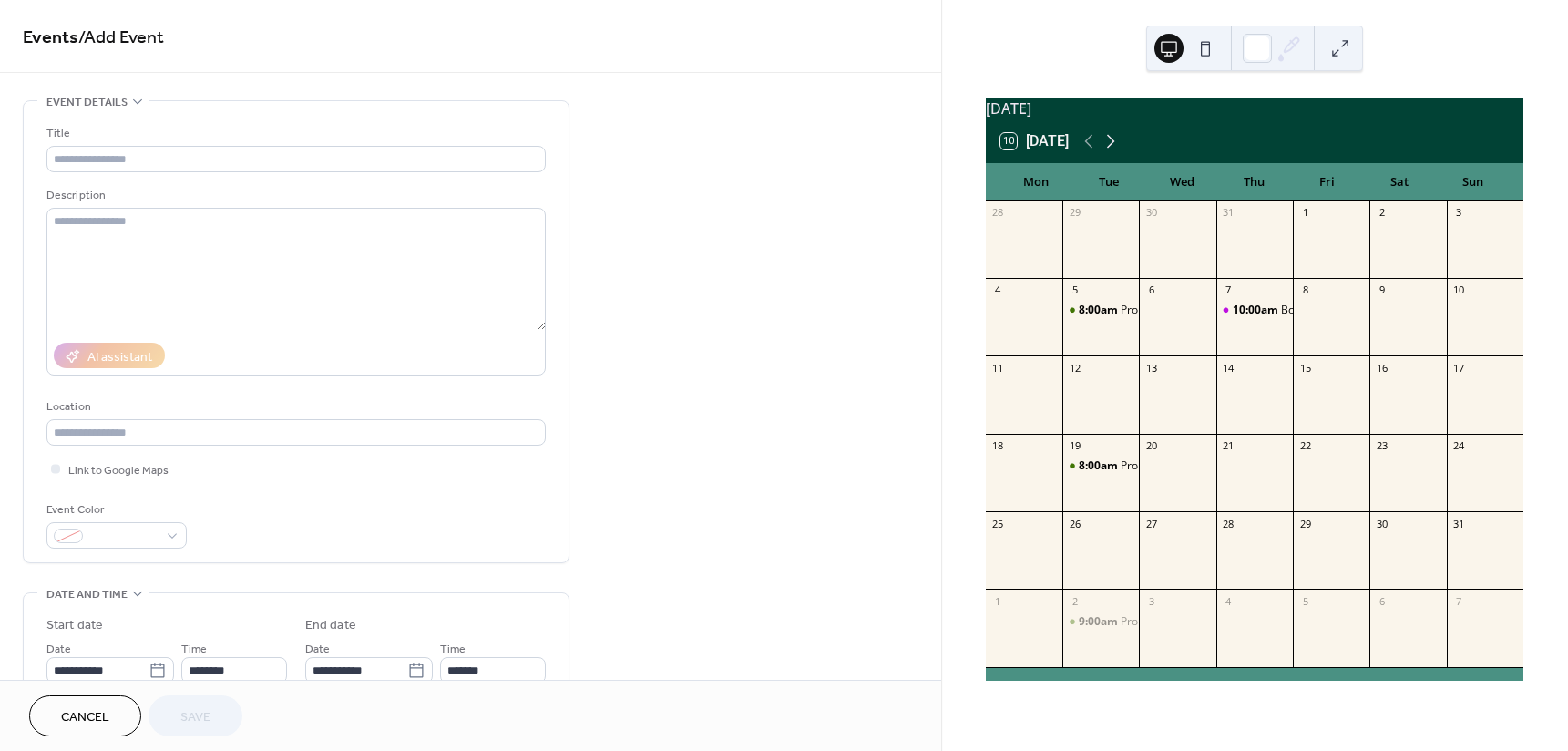 click 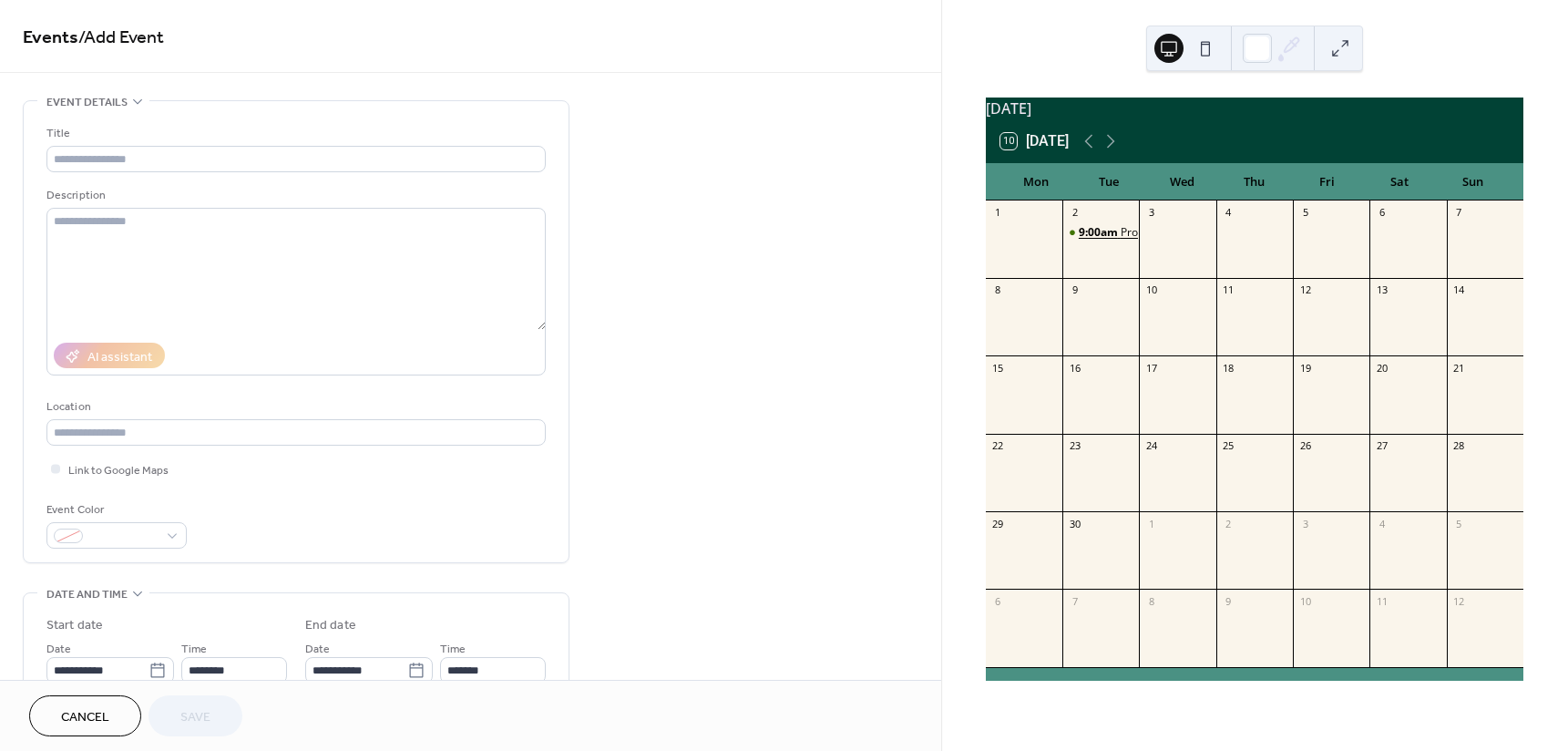 click on "9:00am" at bounding box center [1100, 232] 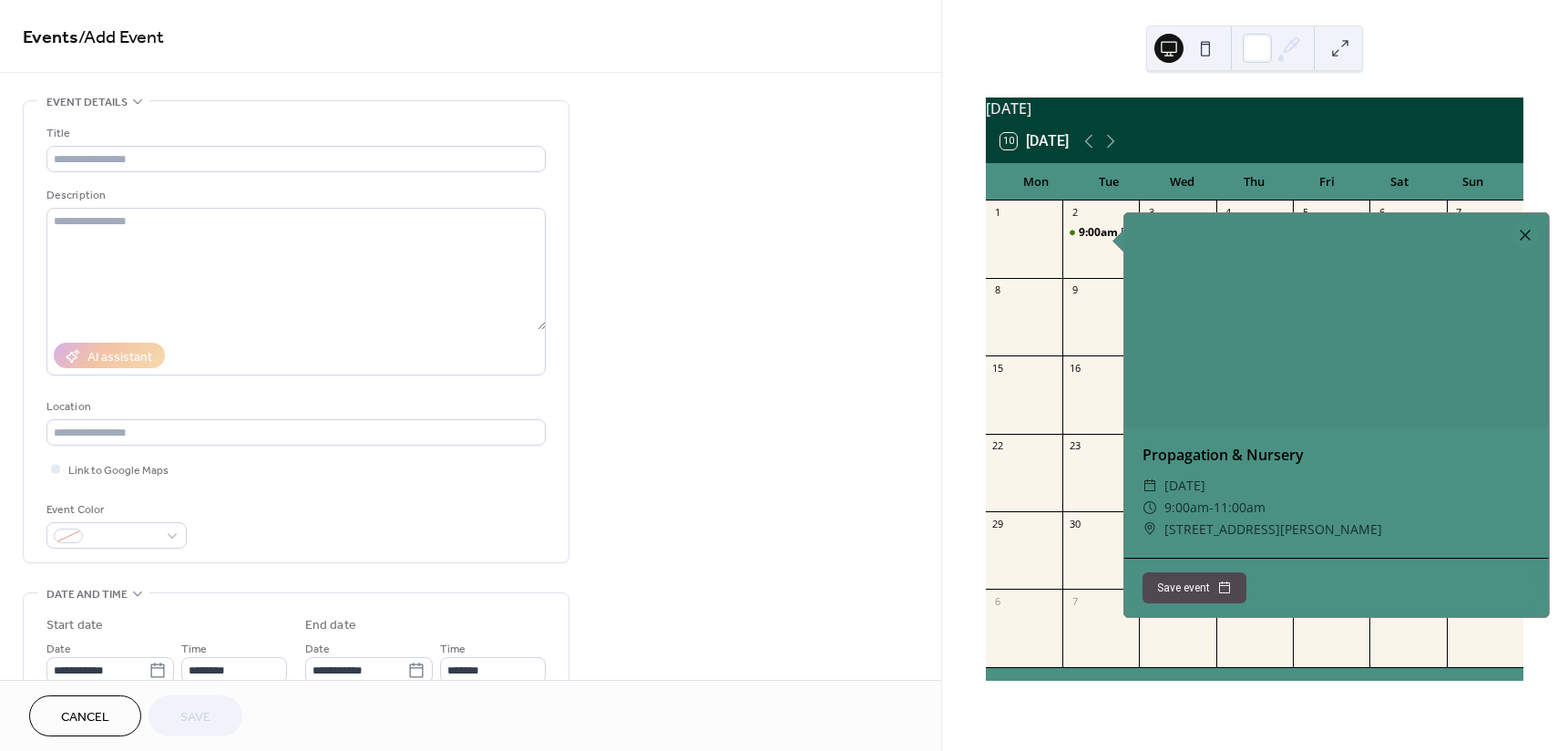 click on "Save event" at bounding box center [1194, 588] 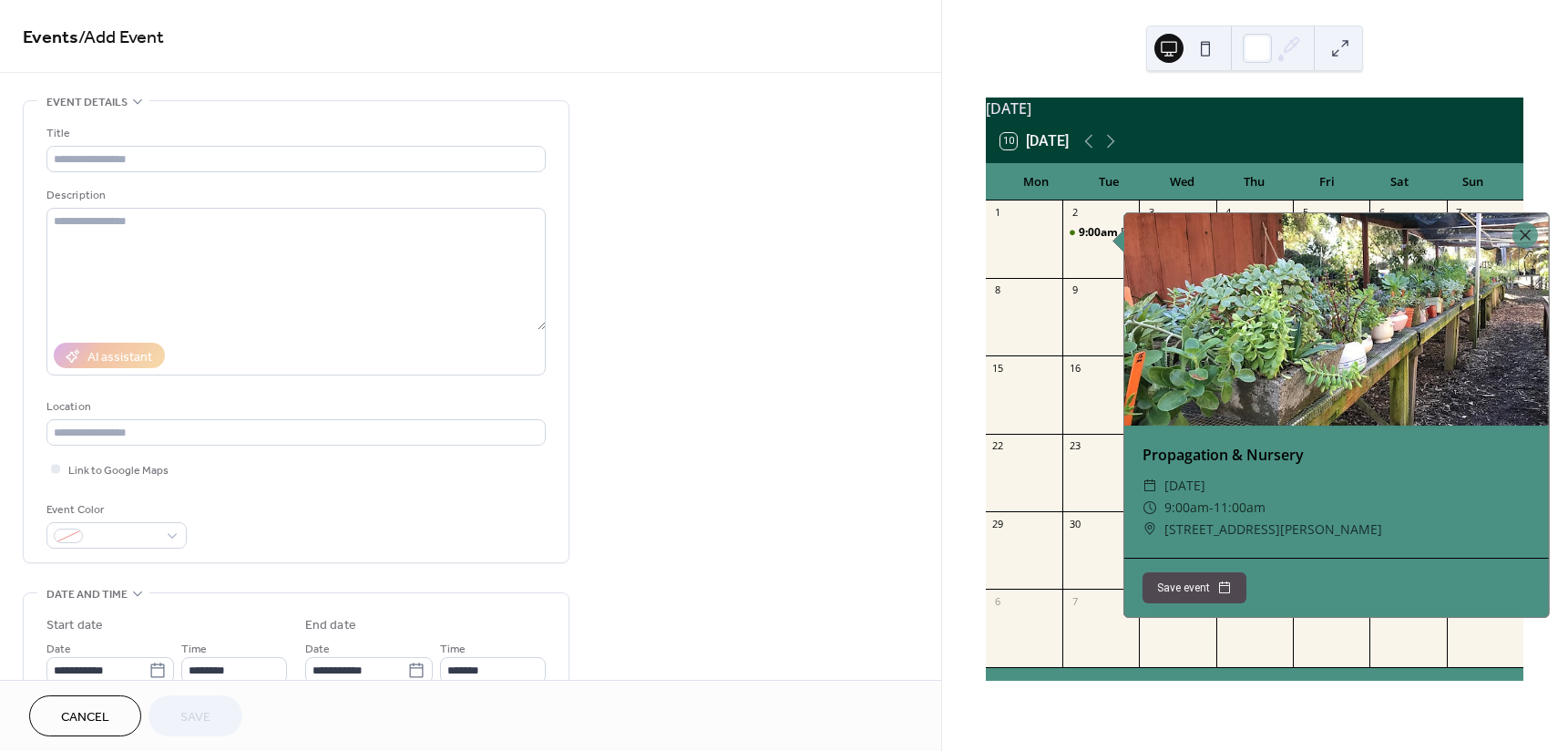 click on "**********" at bounding box center [470, 726] 